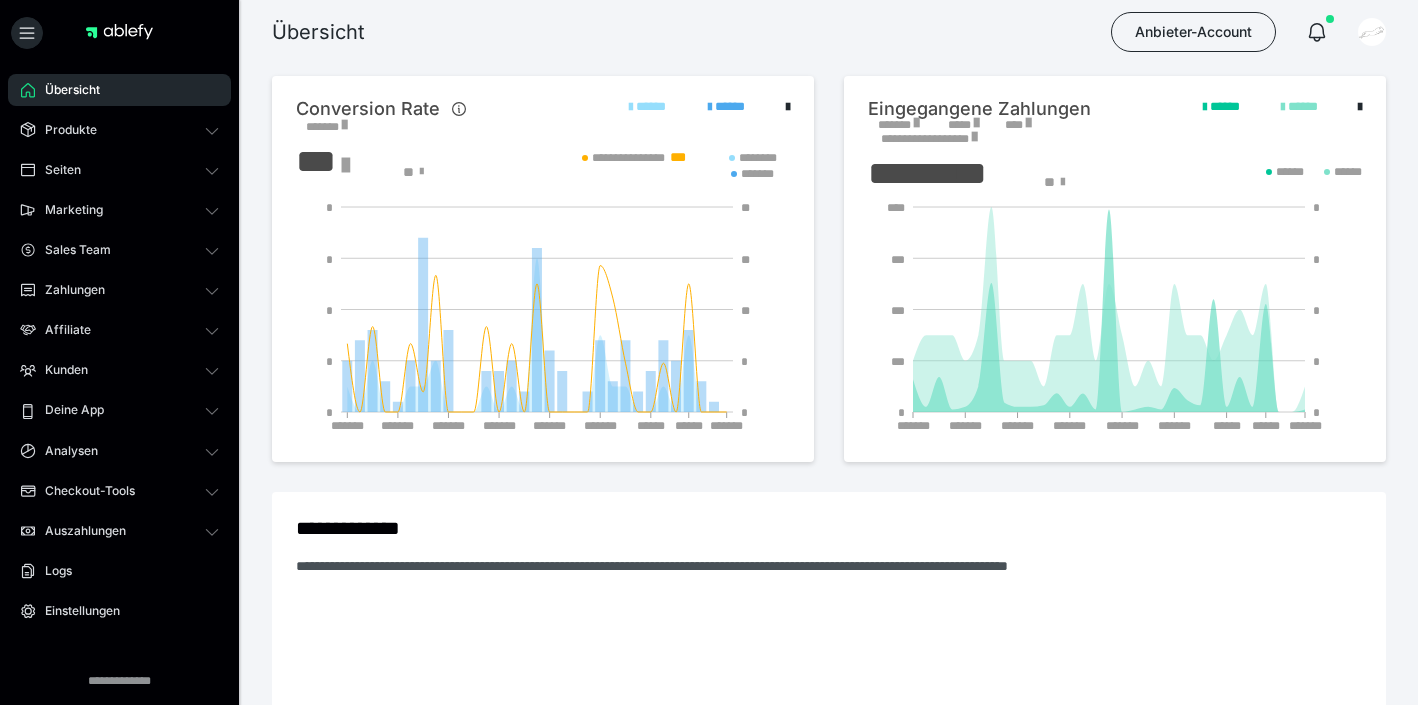 scroll, scrollTop: 0, scrollLeft: 0, axis: both 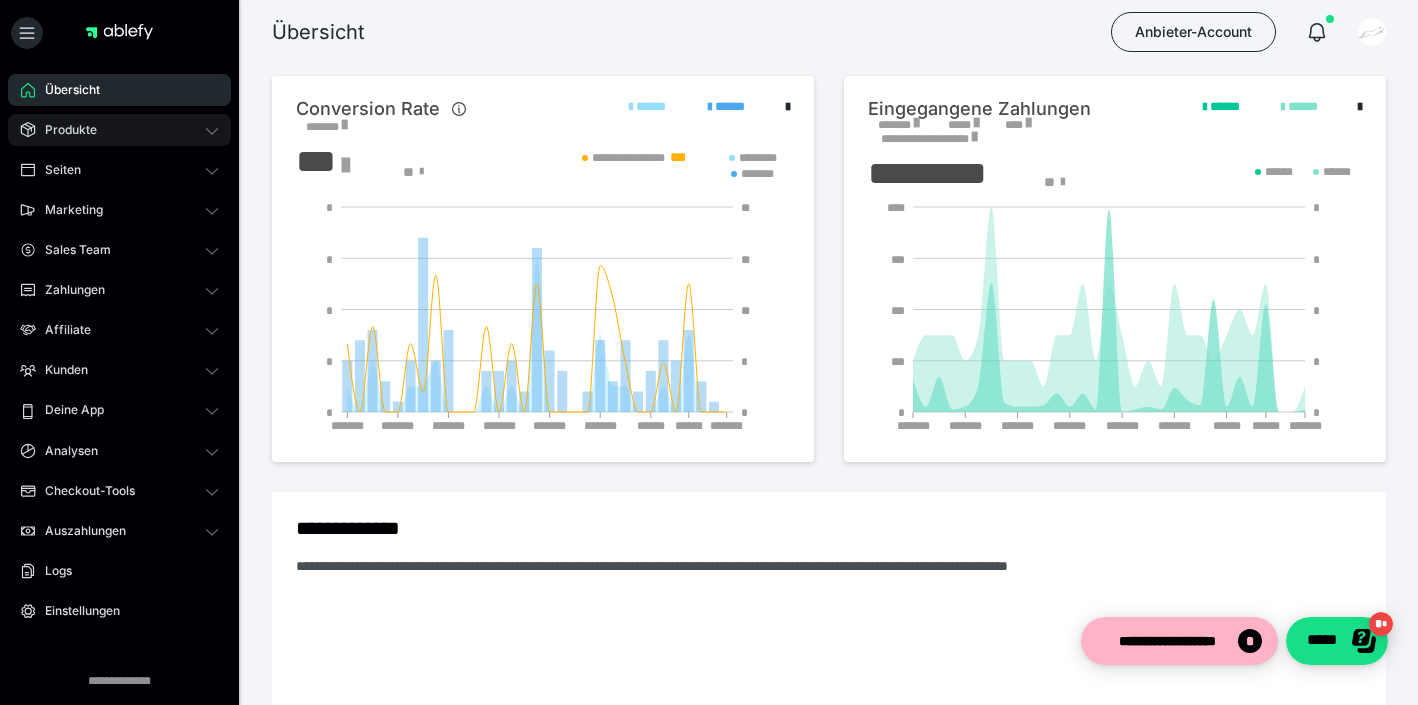 click on "Produkte" at bounding box center [64, 130] 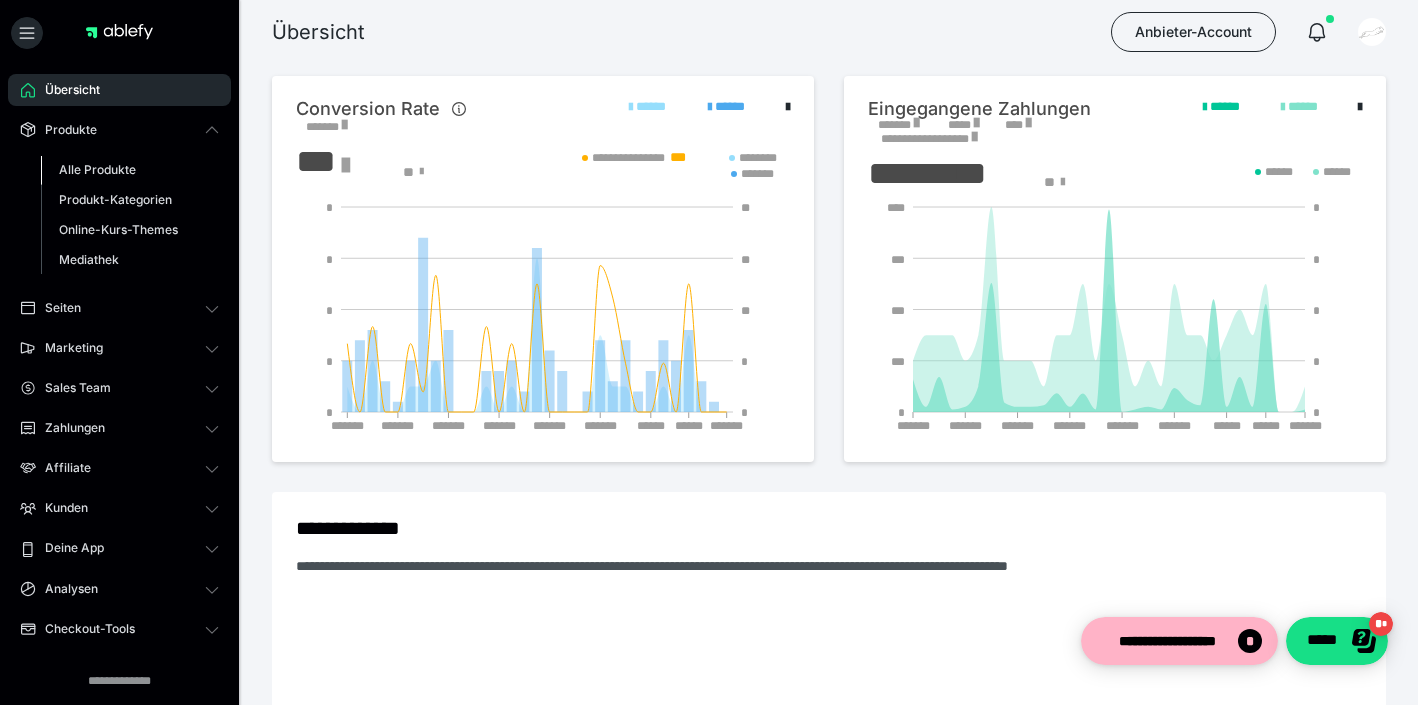 click on "Alle Produkte" at bounding box center (97, 169) 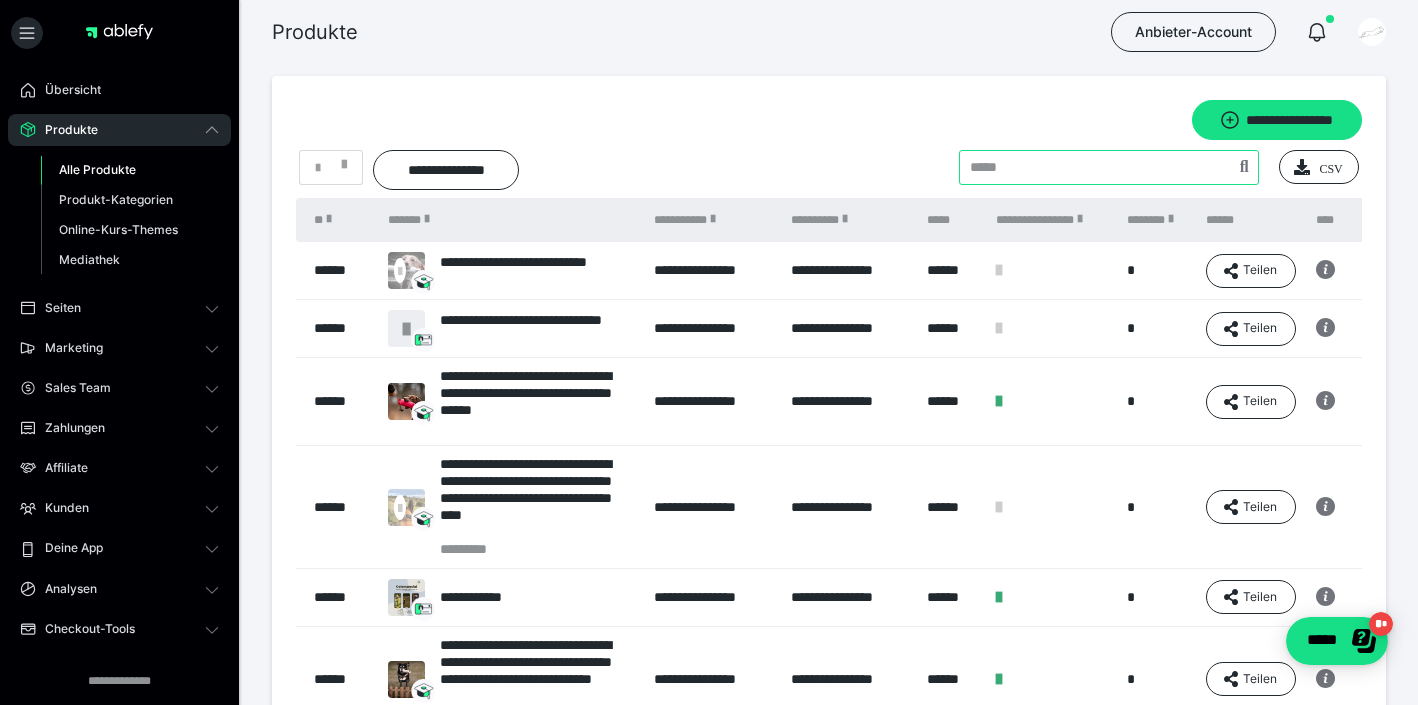 click at bounding box center (1109, 167) 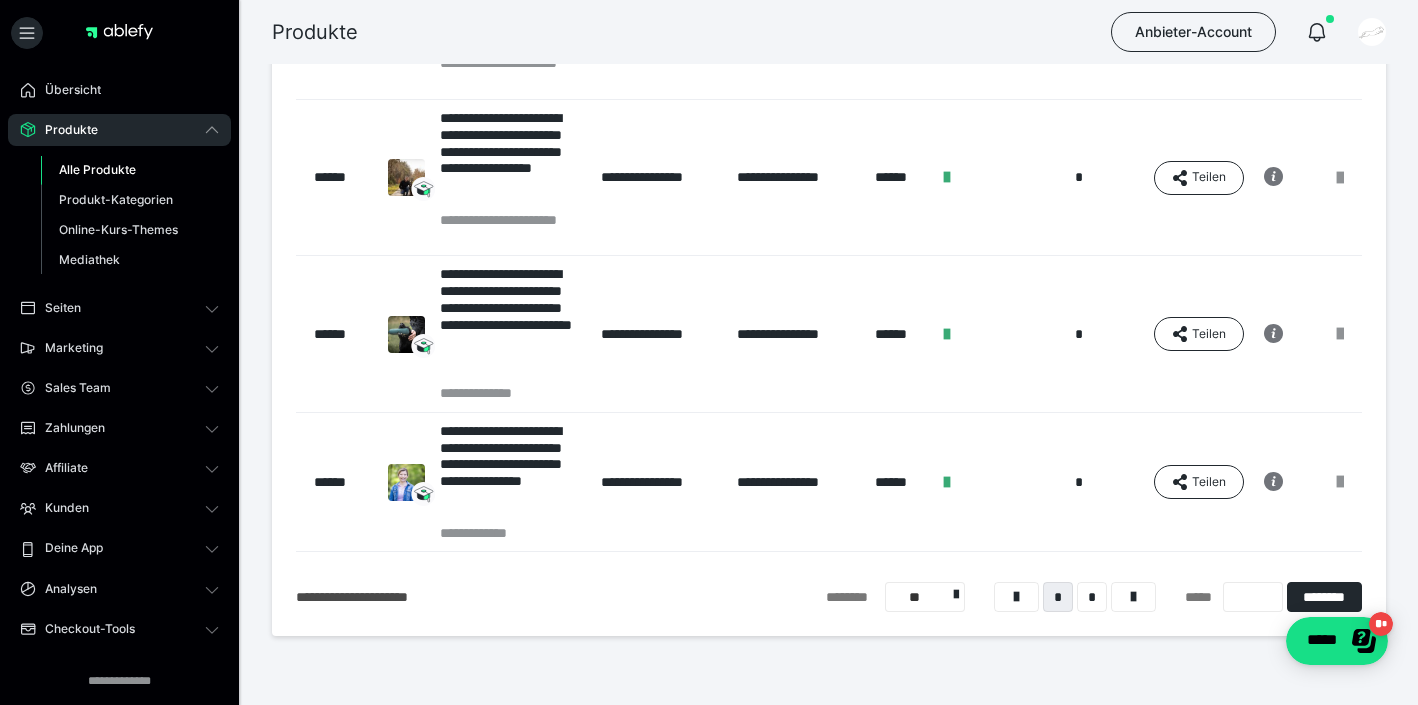scroll, scrollTop: 1179, scrollLeft: 0, axis: vertical 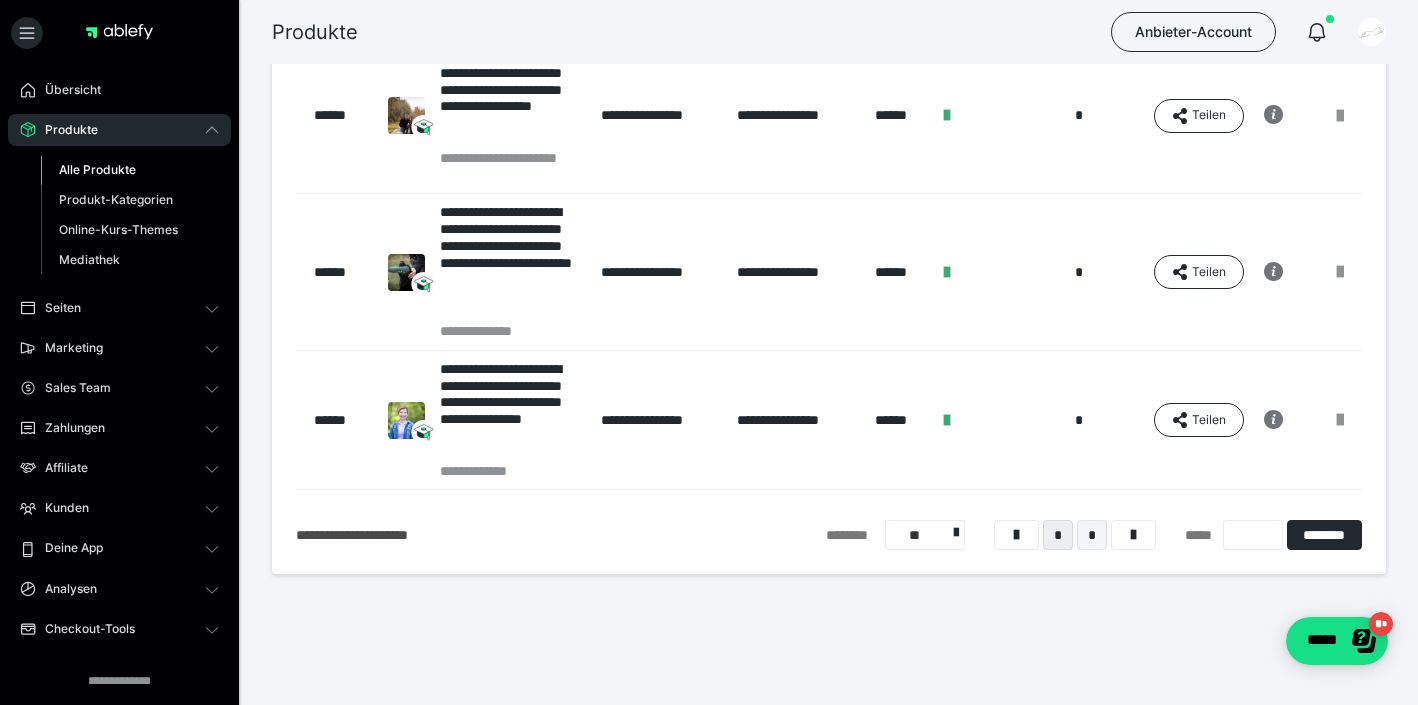 click on "*" at bounding box center [1092, 535] 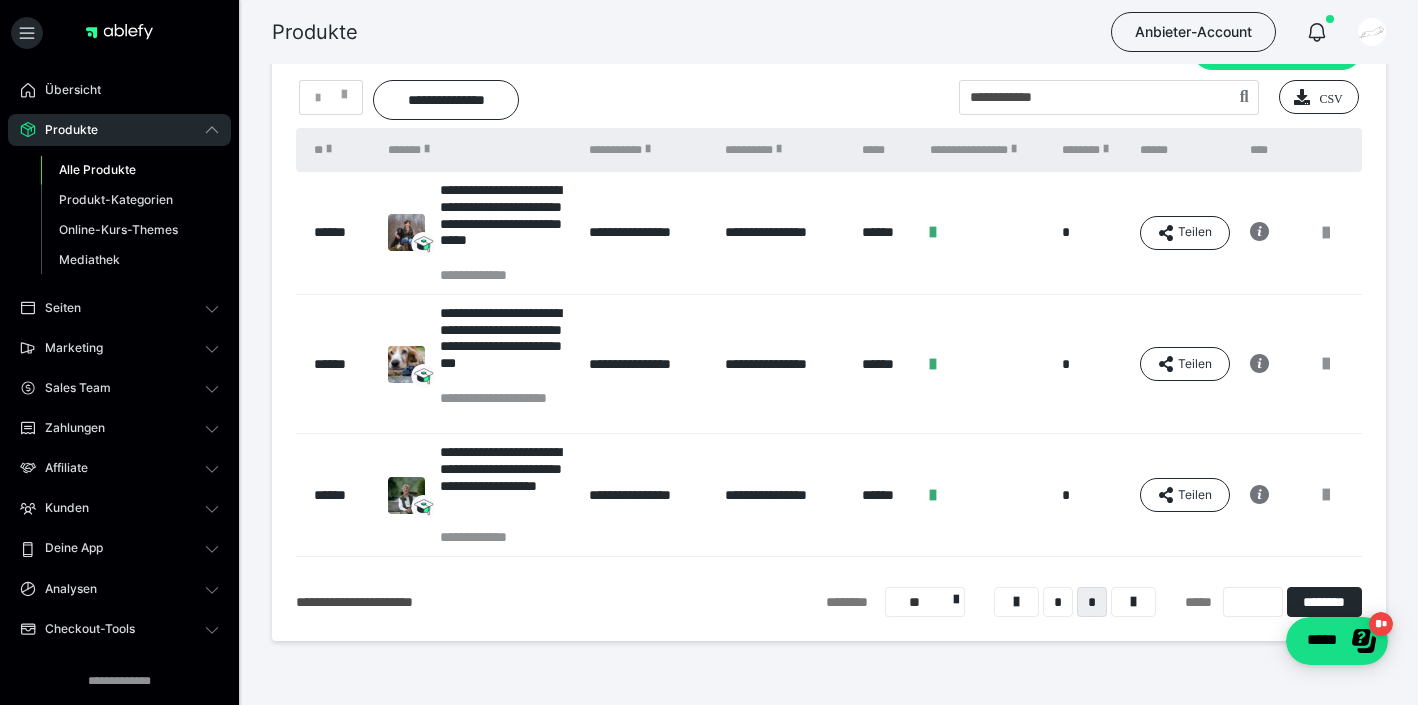 scroll, scrollTop: 0, scrollLeft: 0, axis: both 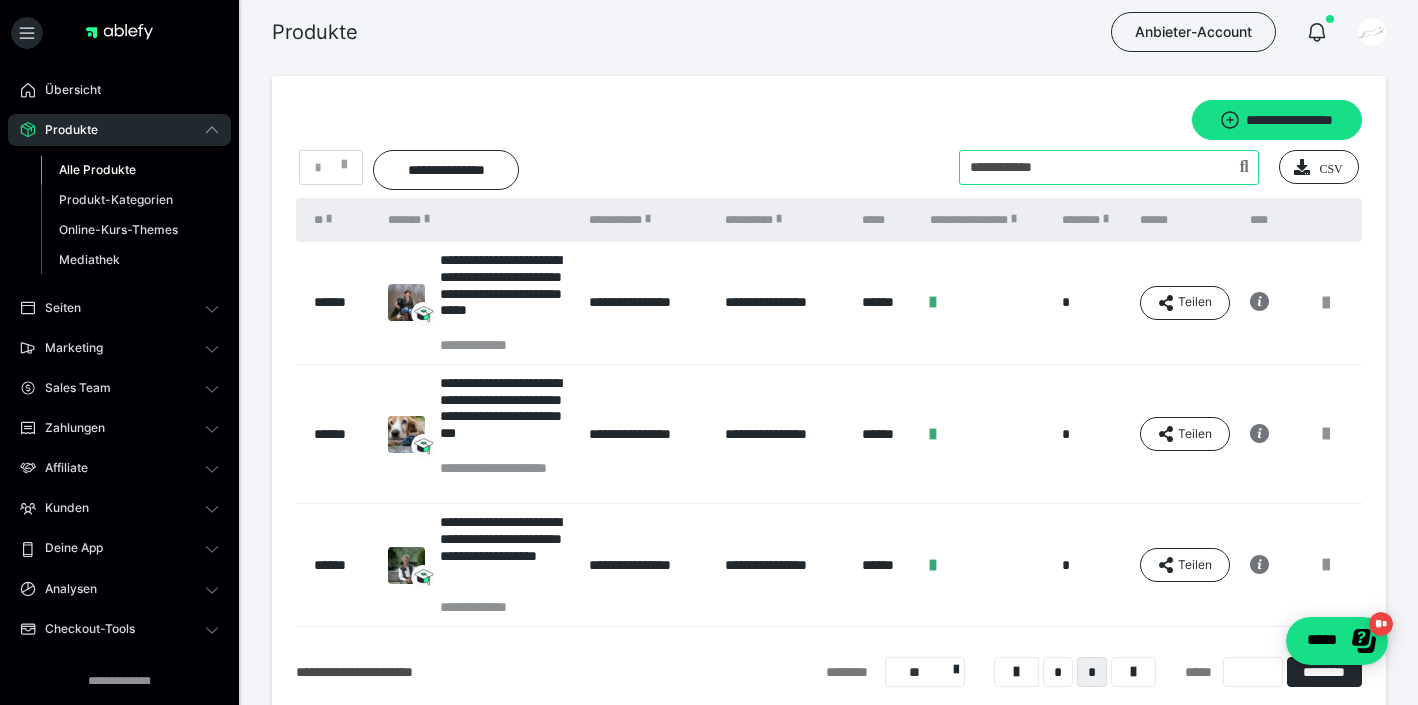 drag, startPoint x: 1075, startPoint y: 165, endPoint x: 838, endPoint y: 165, distance: 237 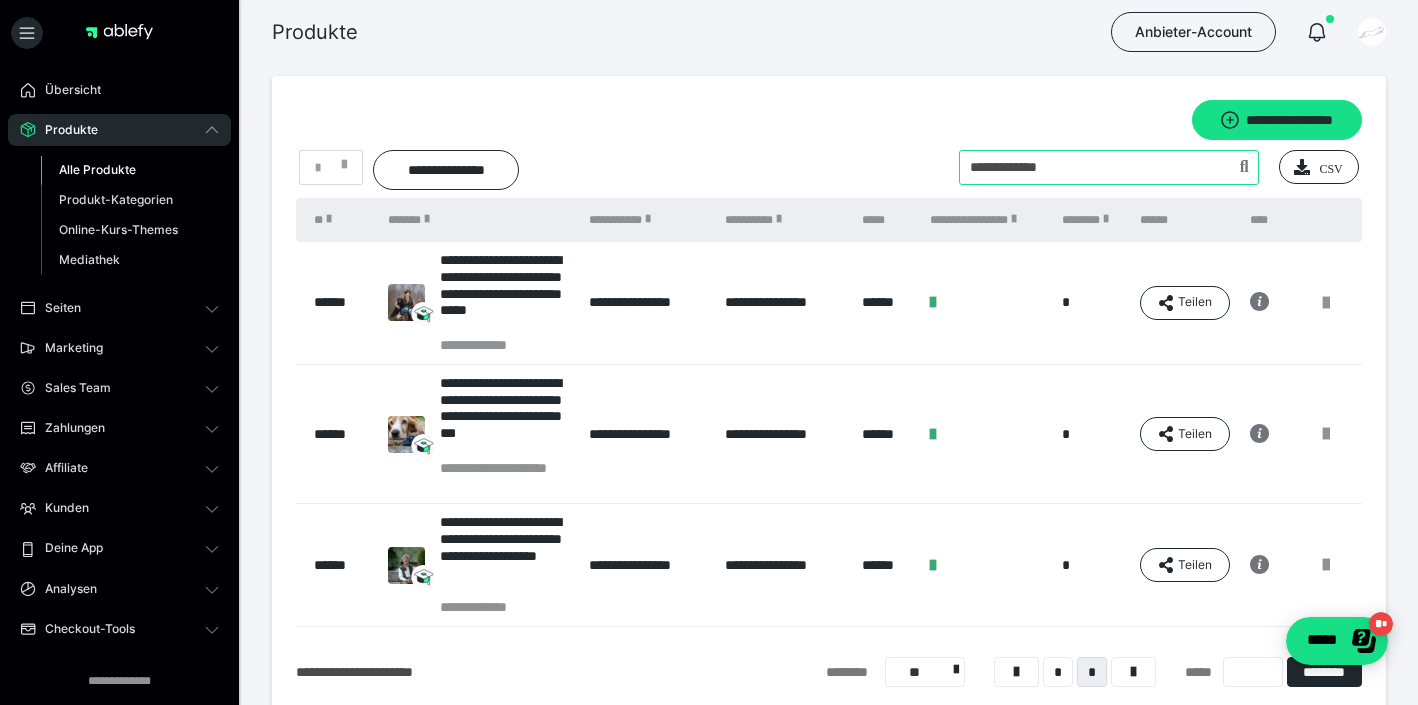 type on "**********" 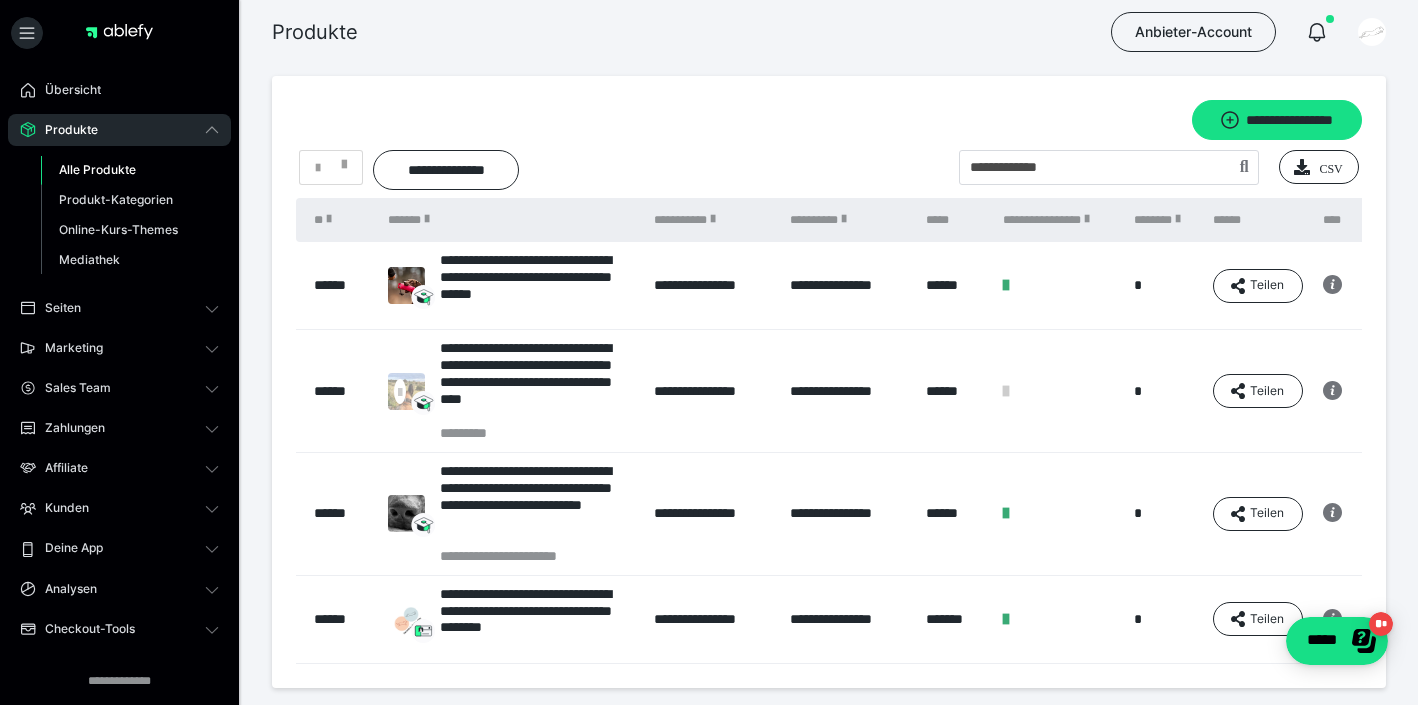 scroll, scrollTop: 107, scrollLeft: 0, axis: vertical 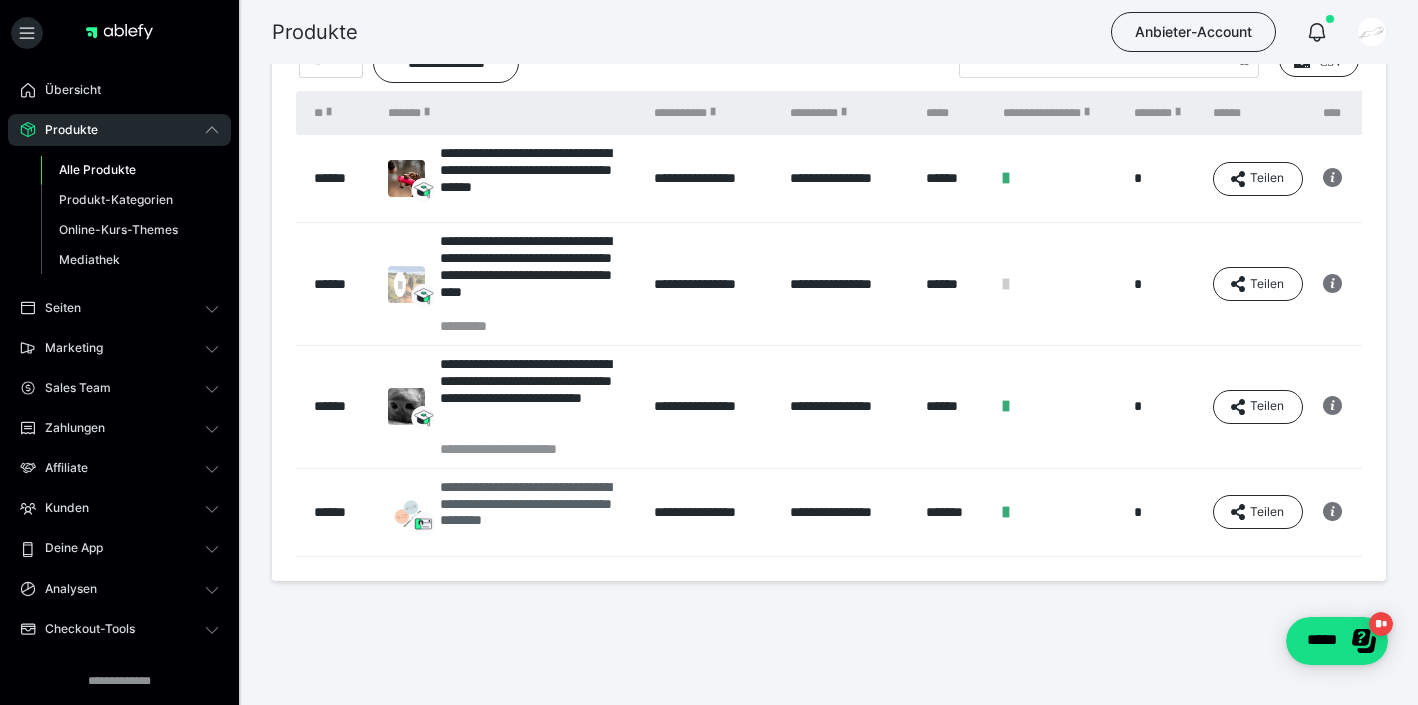 click on "**********" at bounding box center [537, 512] 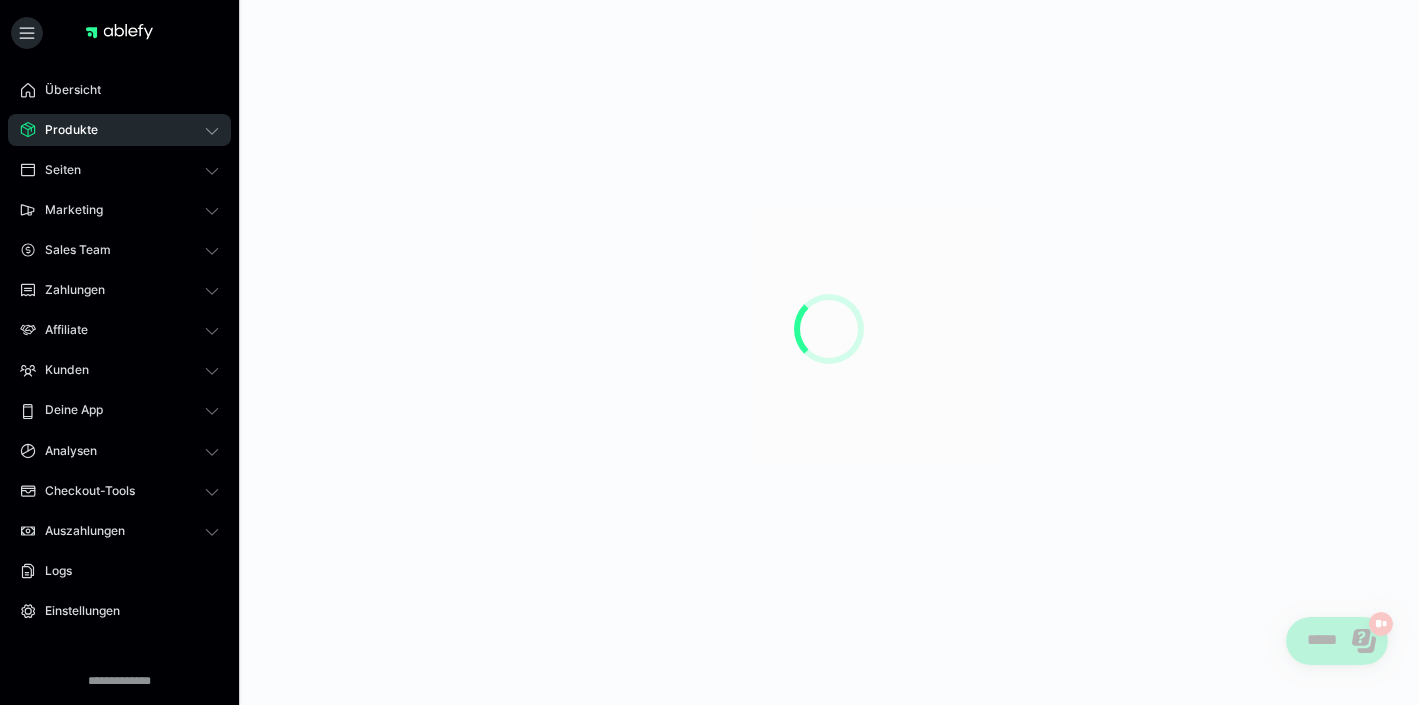 scroll, scrollTop: 0, scrollLeft: 0, axis: both 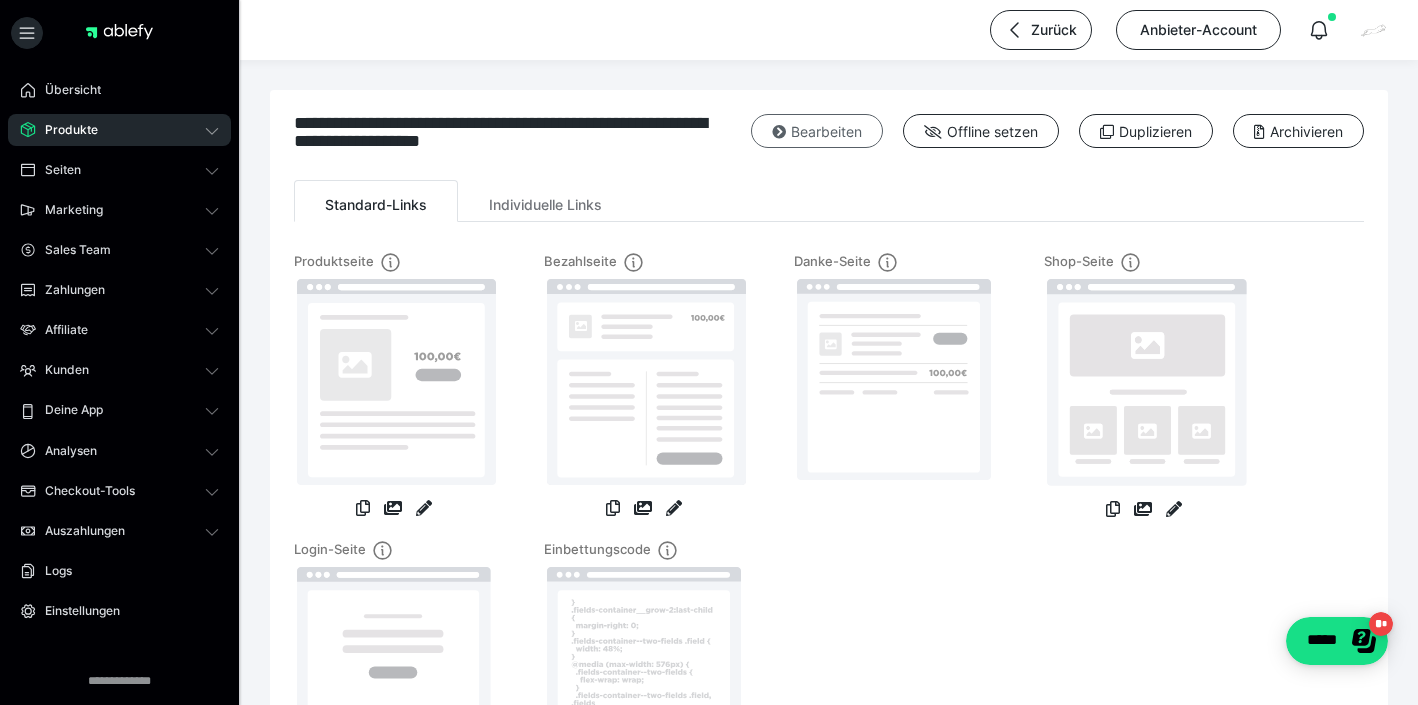 click on "Bearbeiten" at bounding box center (817, 131) 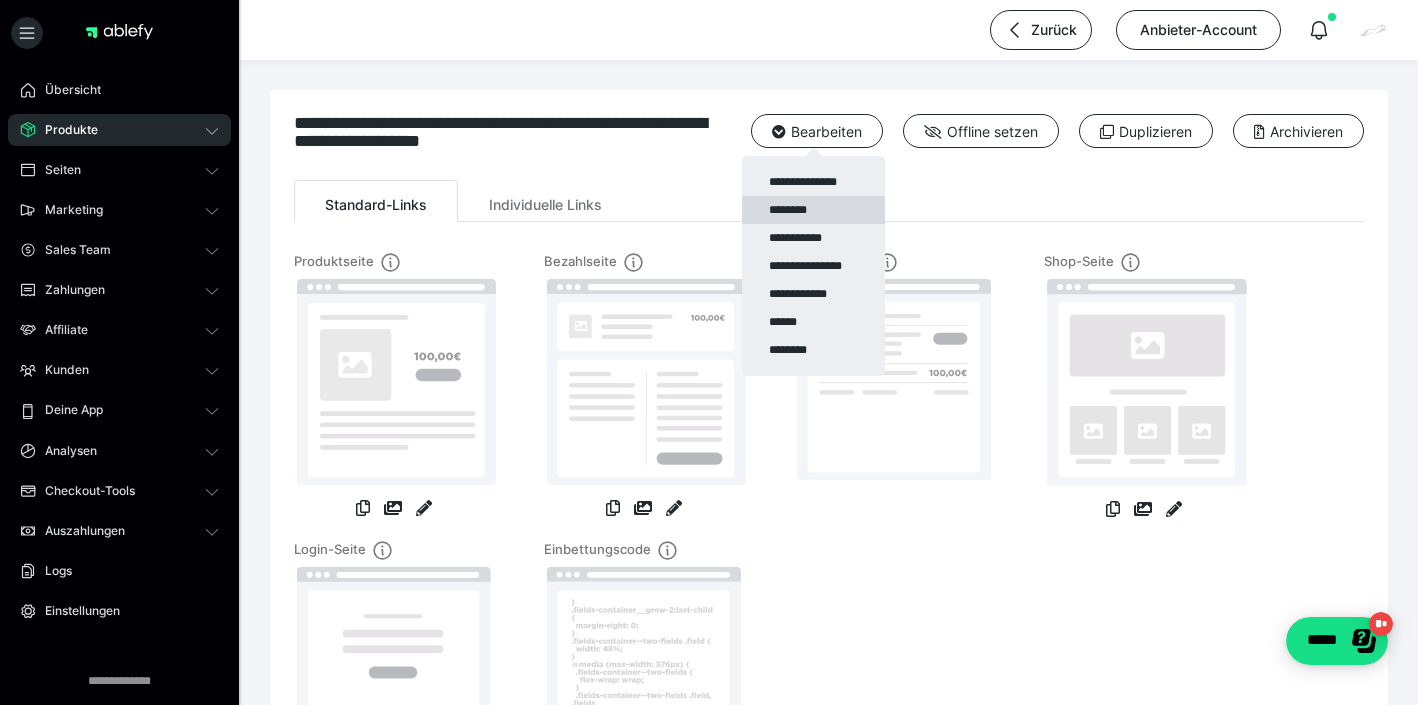 click on "********" at bounding box center [813, 210] 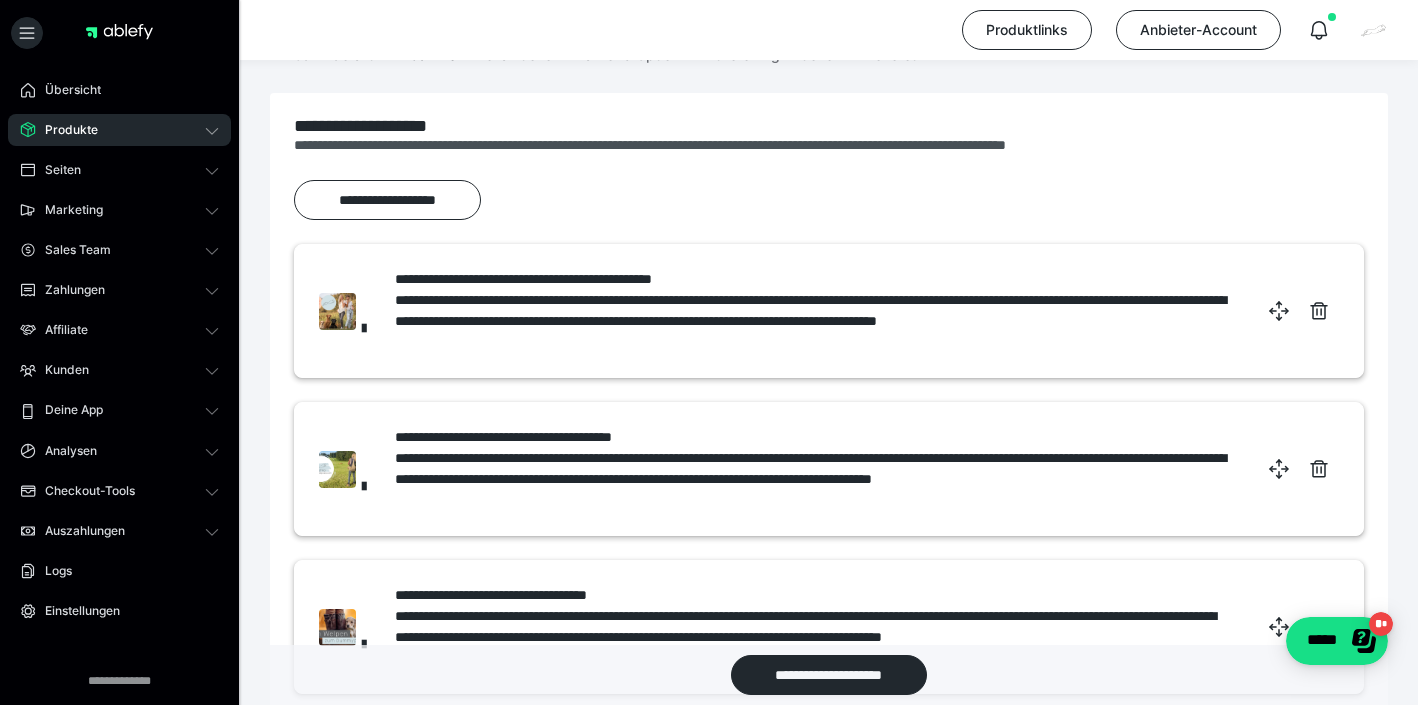 scroll, scrollTop: 265, scrollLeft: 0, axis: vertical 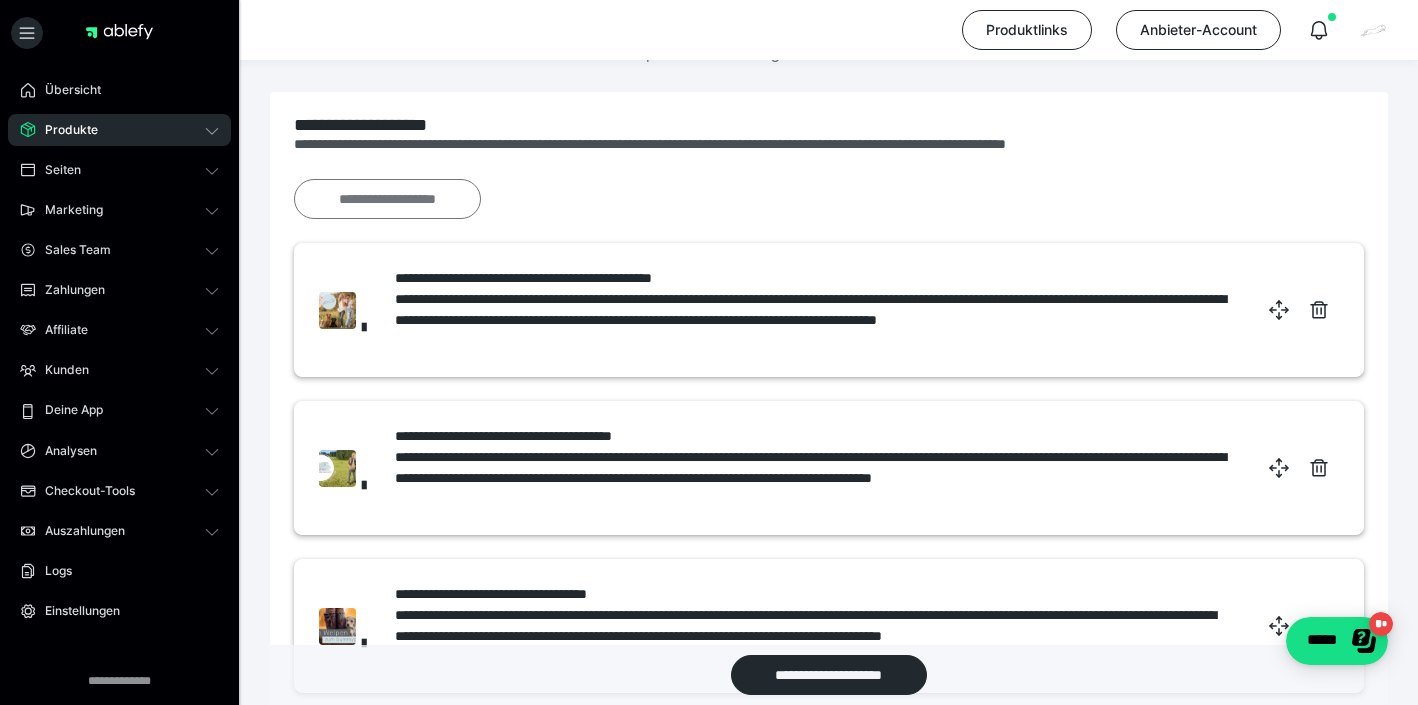 click on "**********" at bounding box center (387, 199) 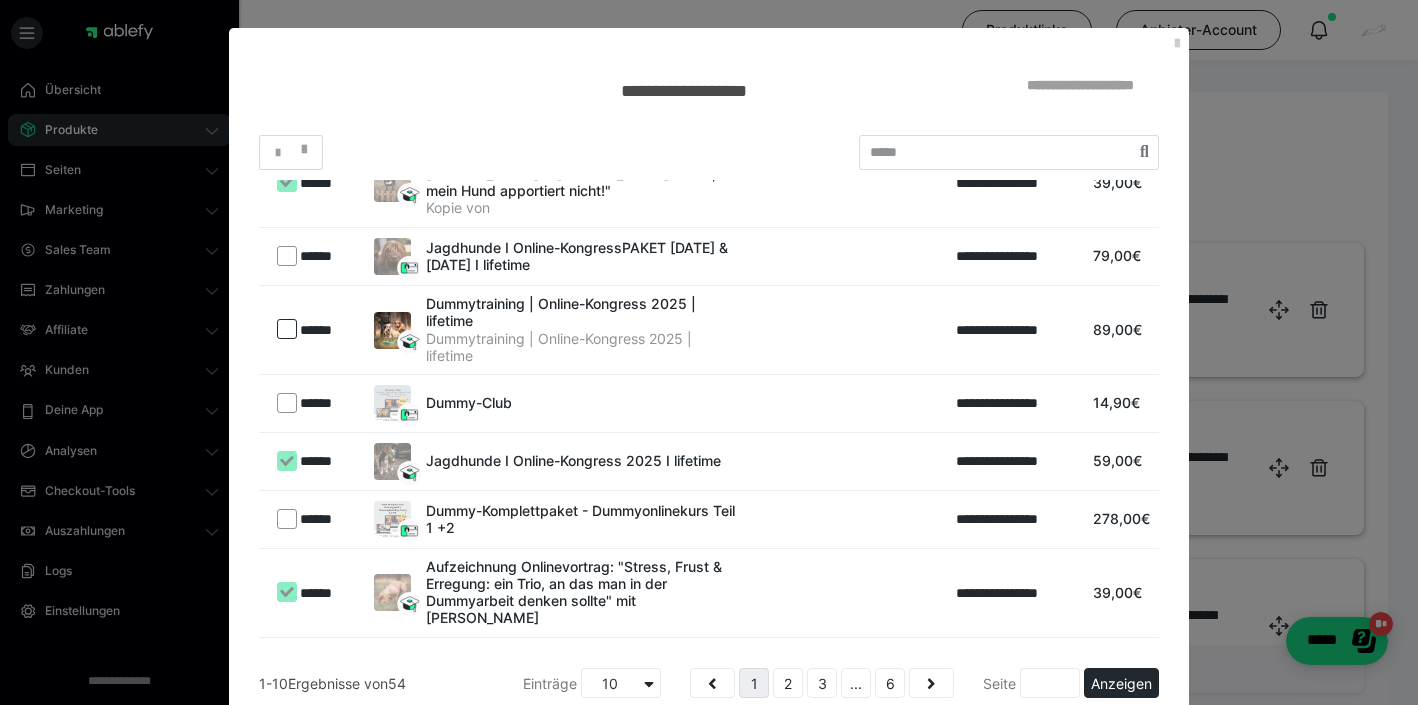 scroll, scrollTop: 206, scrollLeft: 0, axis: vertical 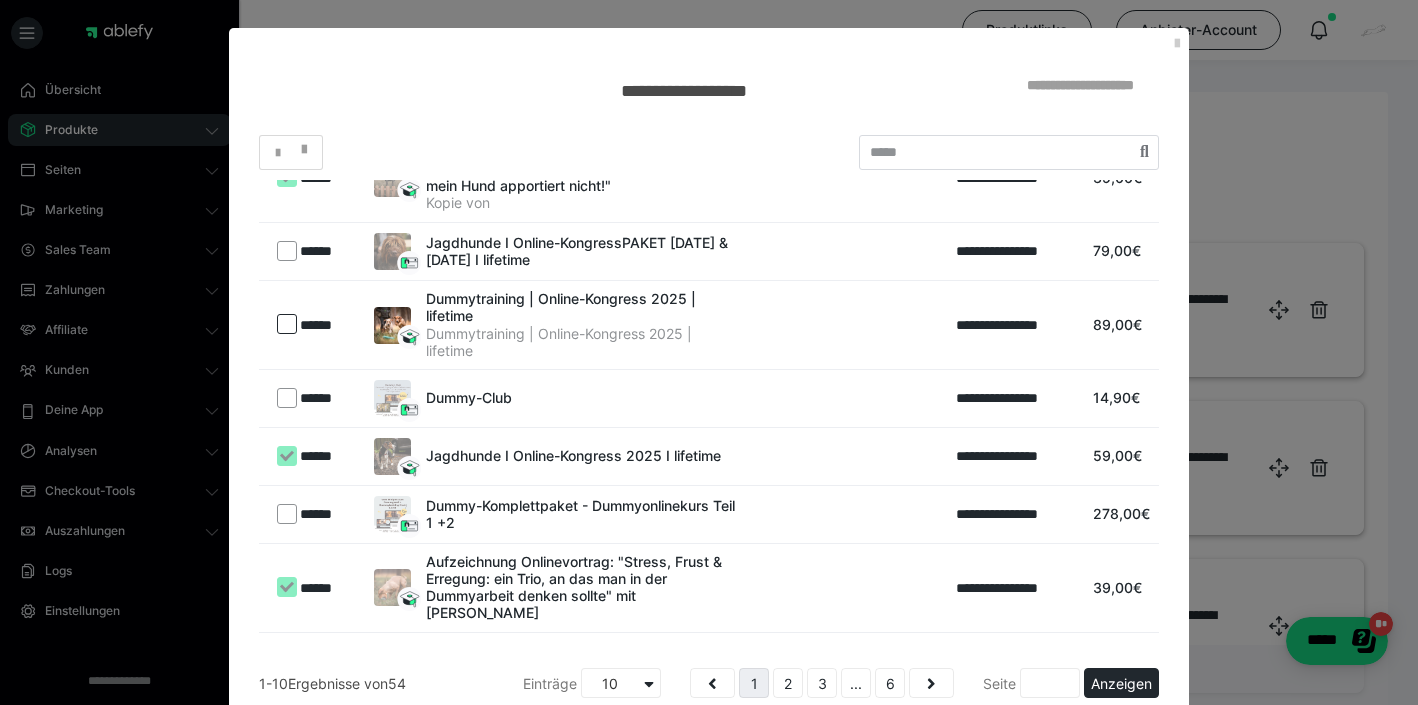 click at bounding box center [287, 324] 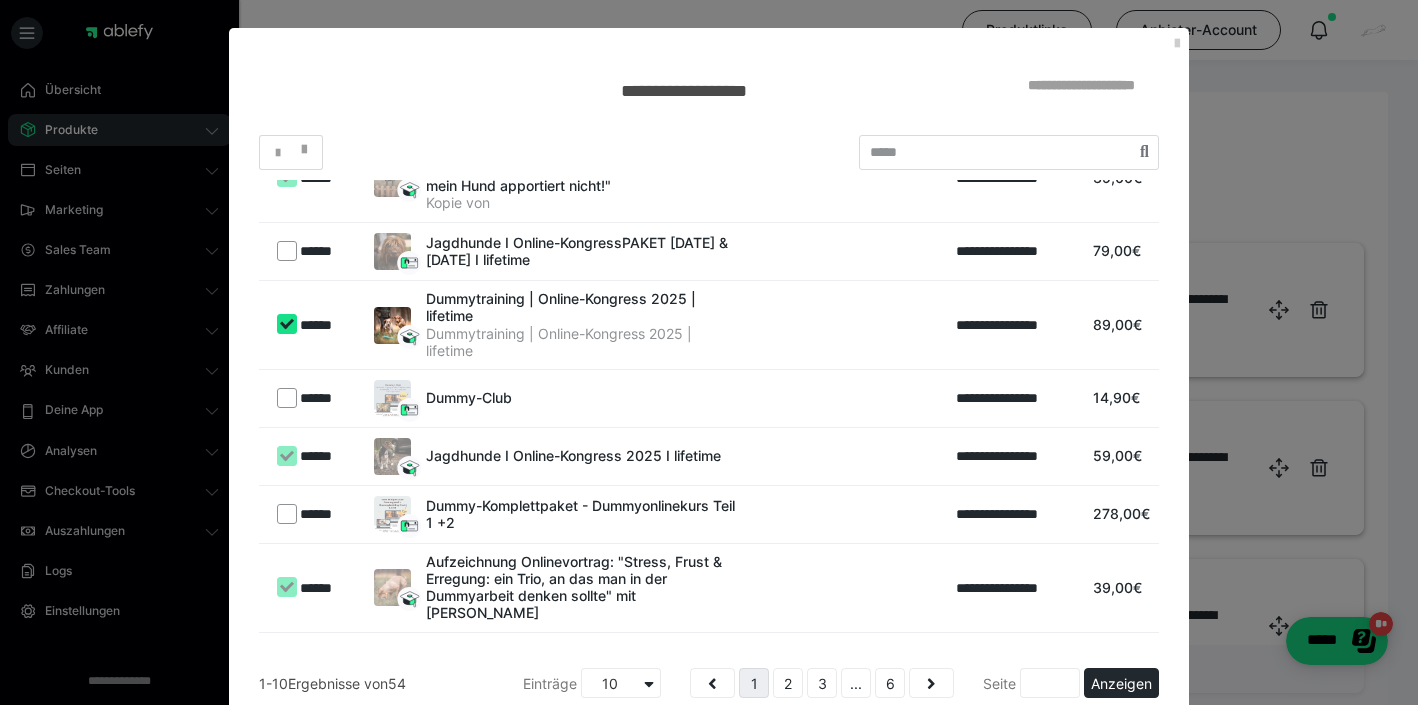 scroll, scrollTop: 272, scrollLeft: 0, axis: vertical 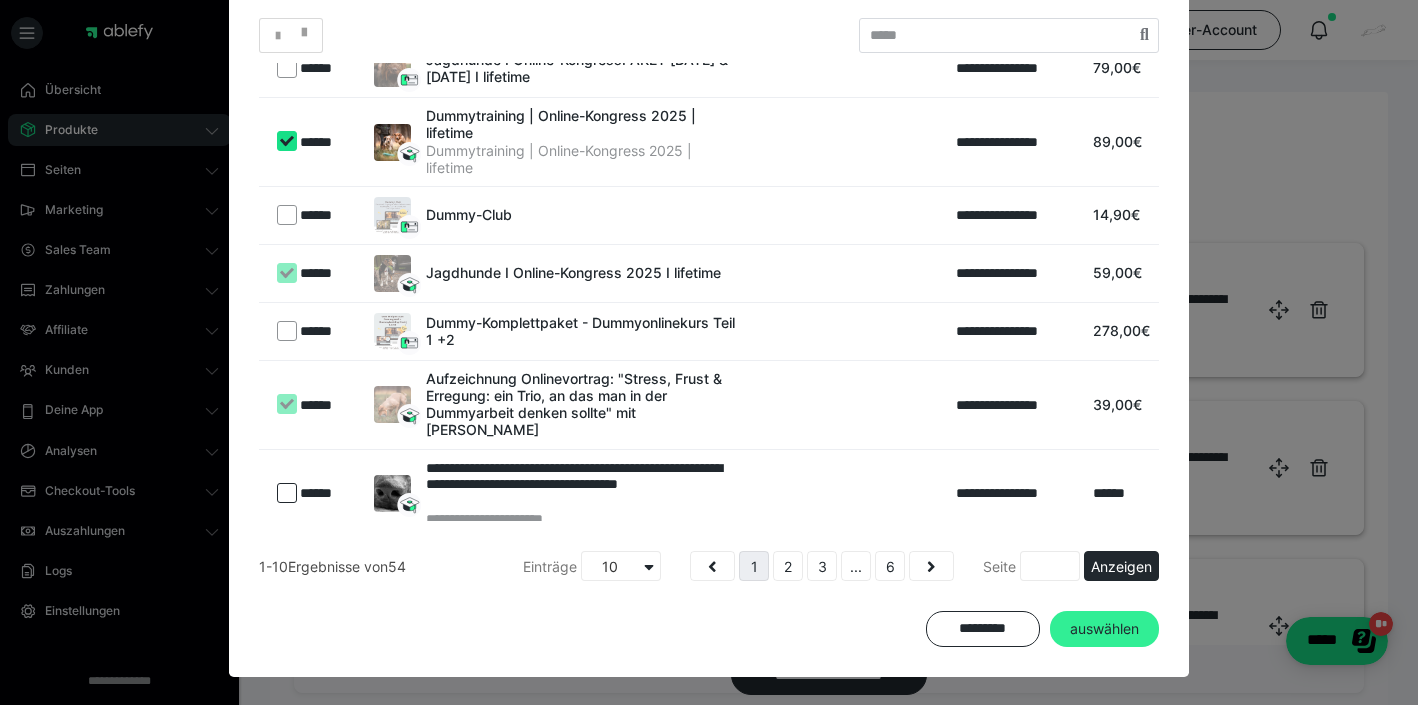 click on "auswählen" at bounding box center (1104, 629) 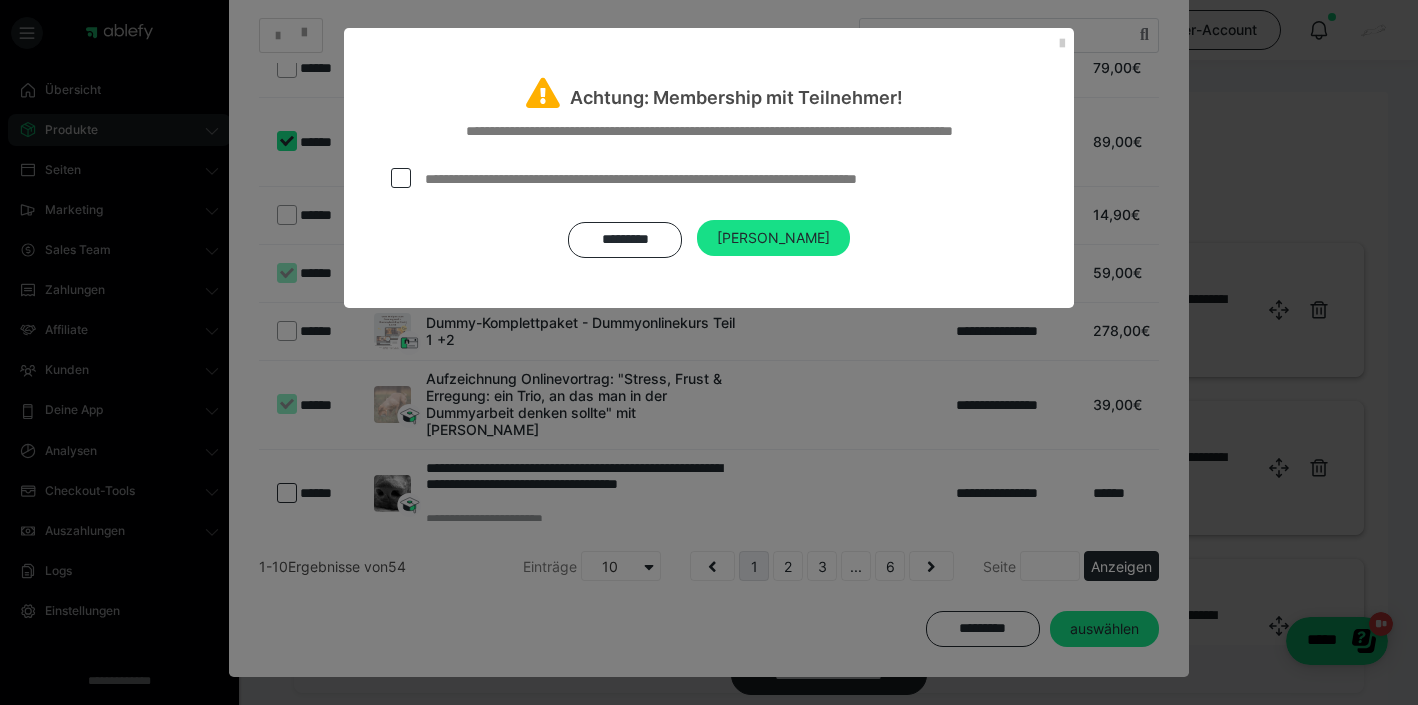 click at bounding box center [401, 178] 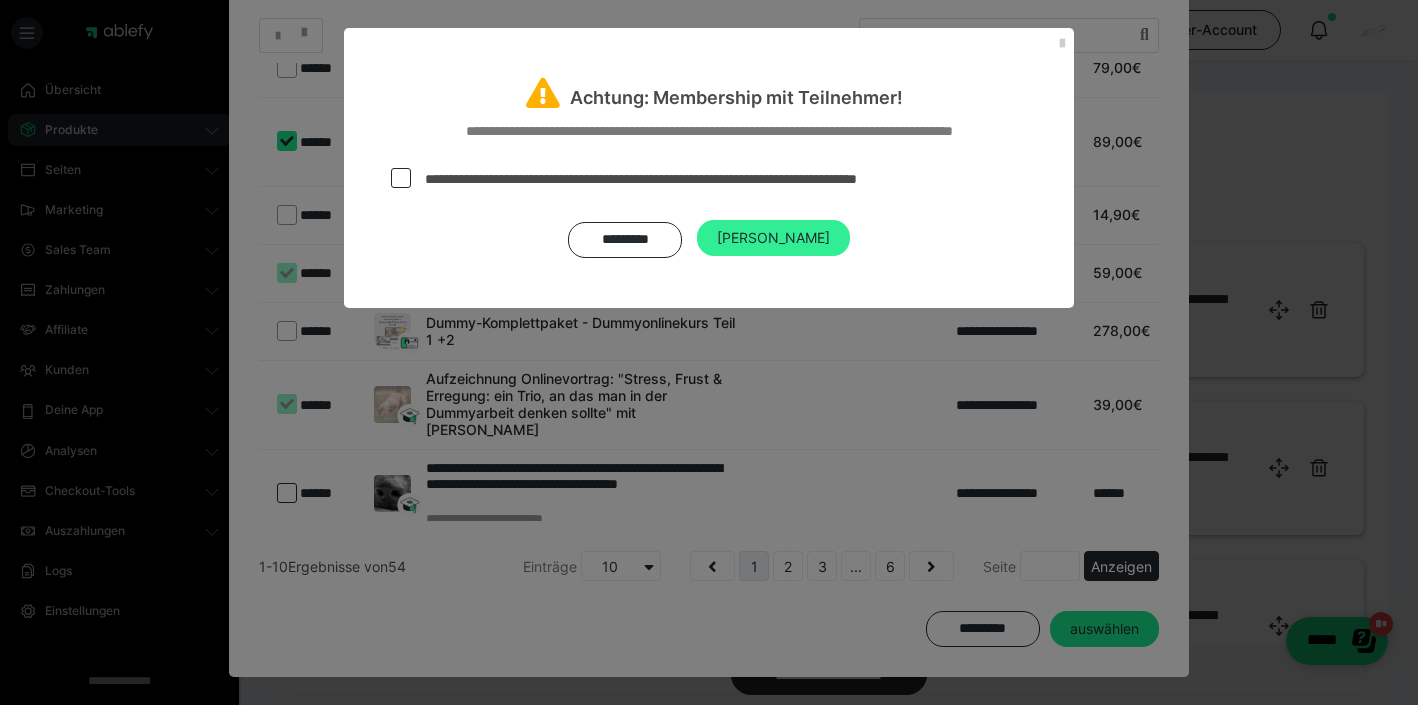 click on "[PERSON_NAME]" at bounding box center (773, 238) 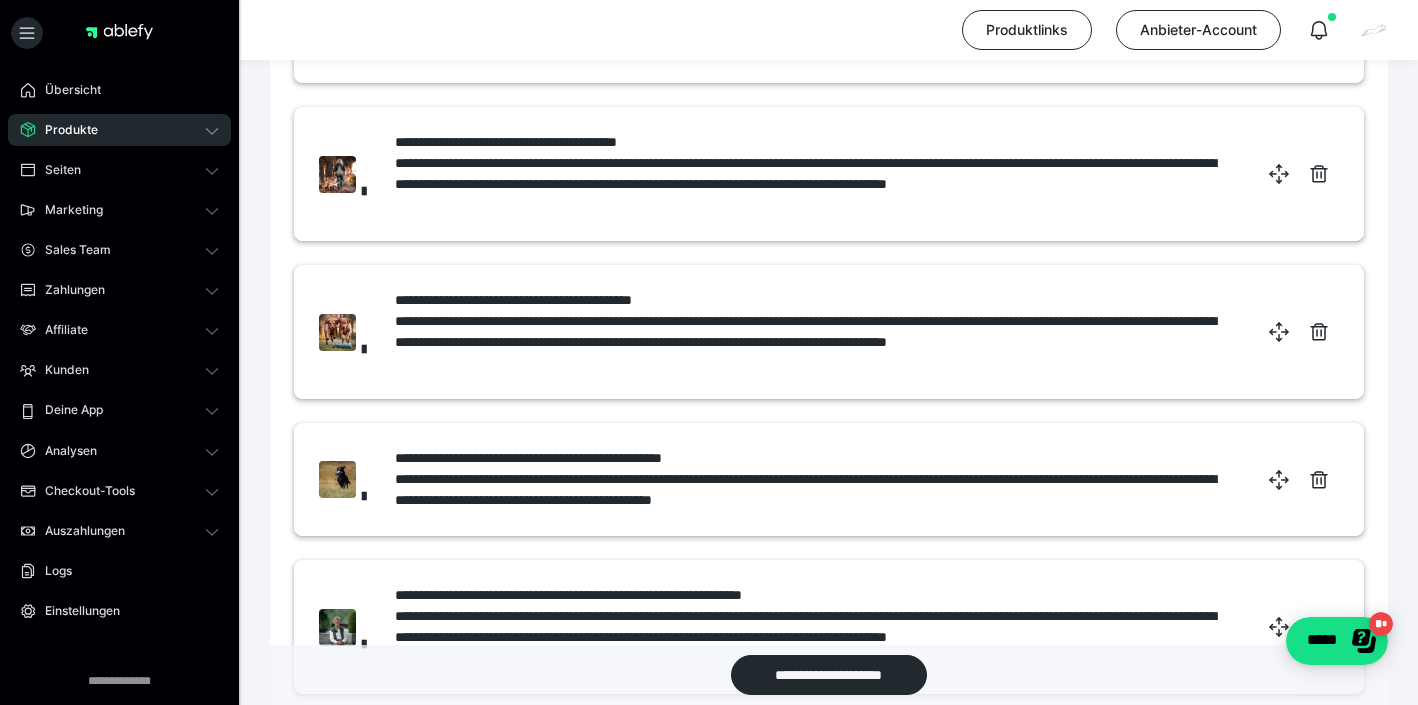 scroll, scrollTop: 1034, scrollLeft: 0, axis: vertical 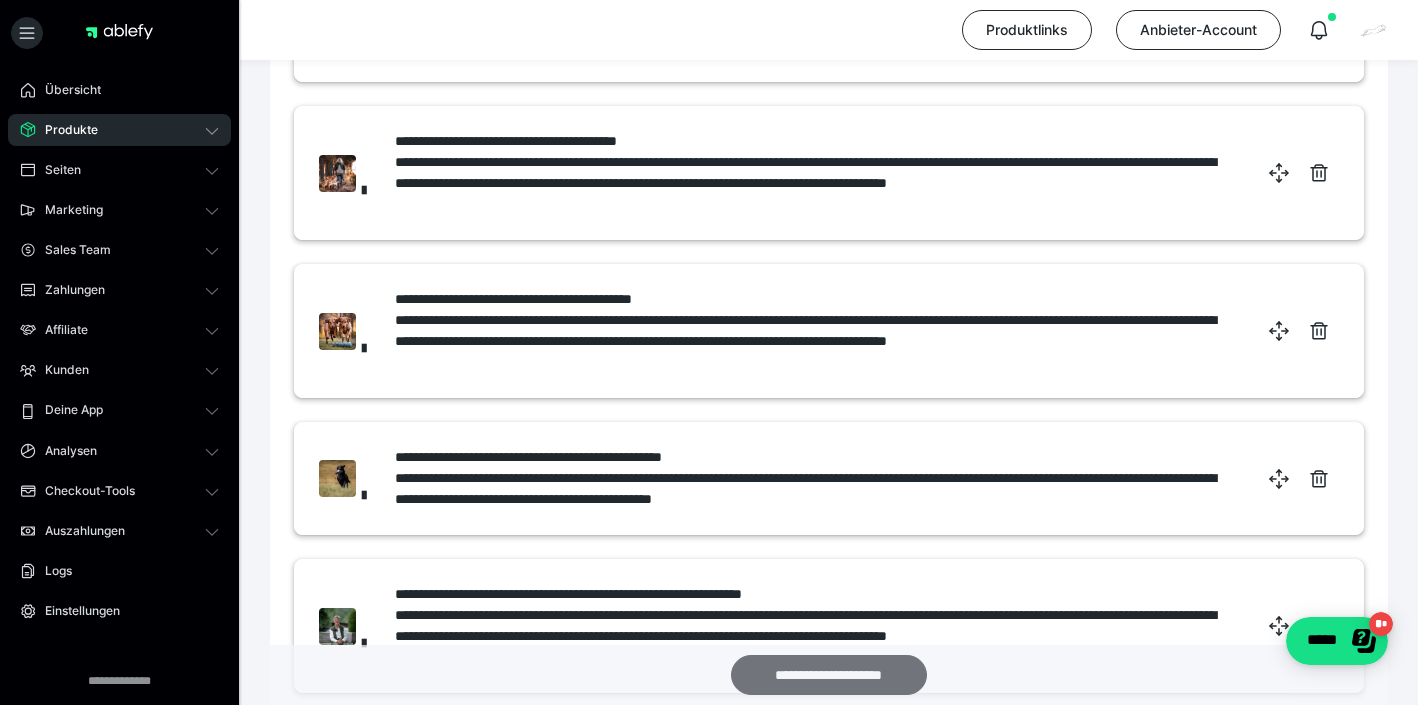 click on "**********" at bounding box center (829, 675) 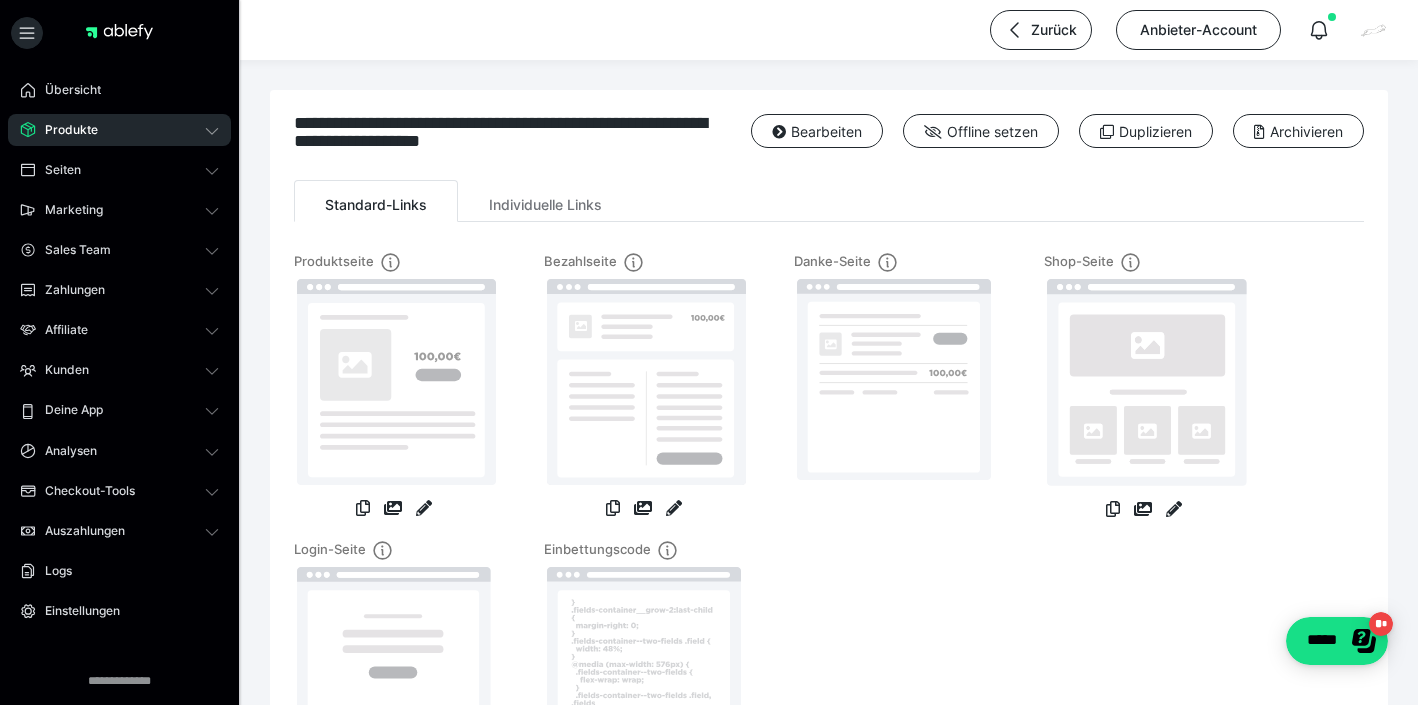 click on "Produkte" at bounding box center [119, 130] 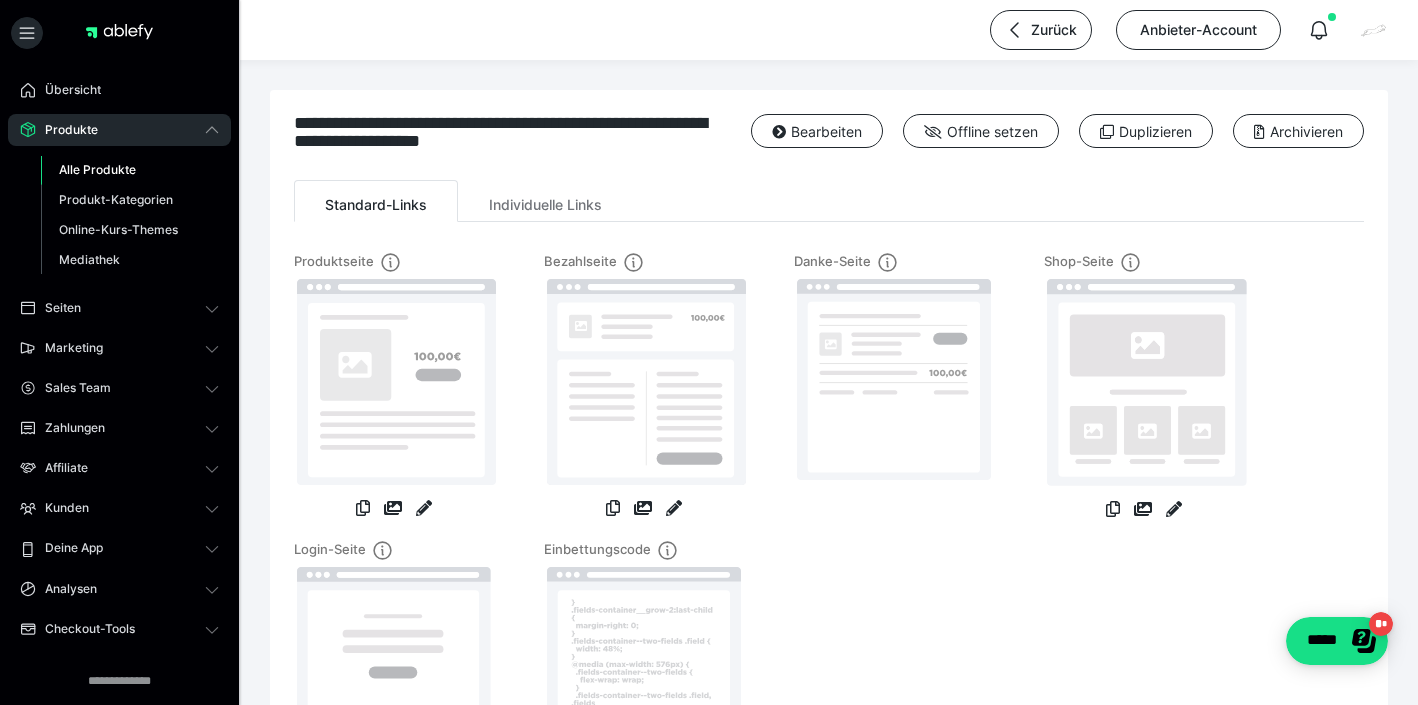 click on "Alle Produkte" at bounding box center [97, 169] 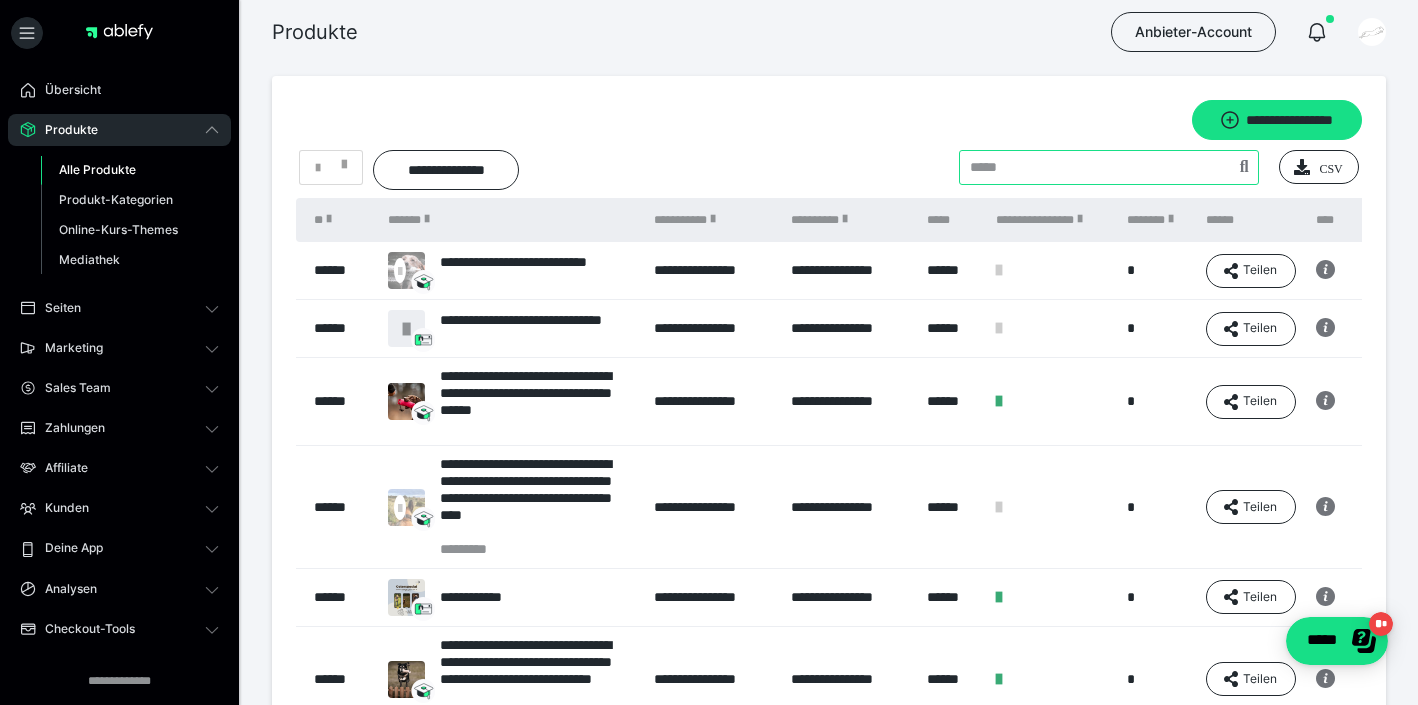 click at bounding box center [1109, 167] 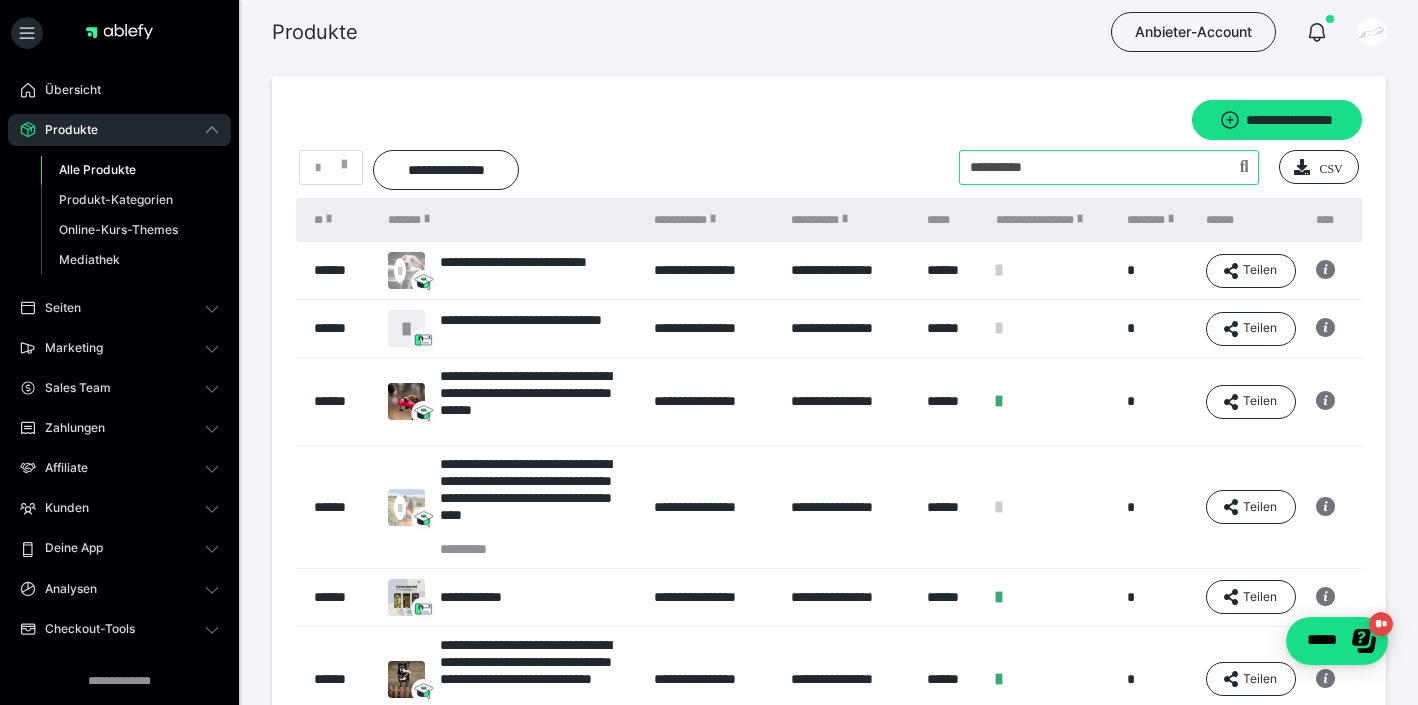 type on "**********" 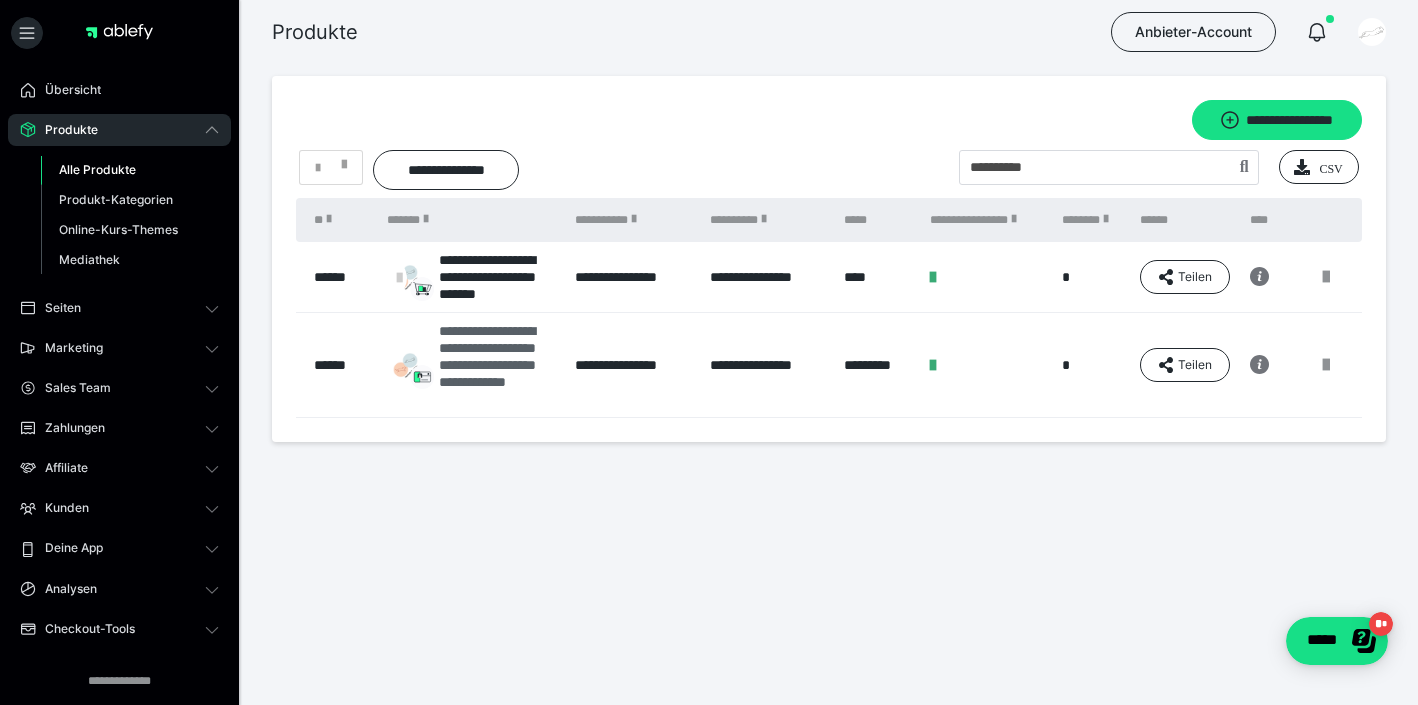 click on "**********" at bounding box center [497, 365] 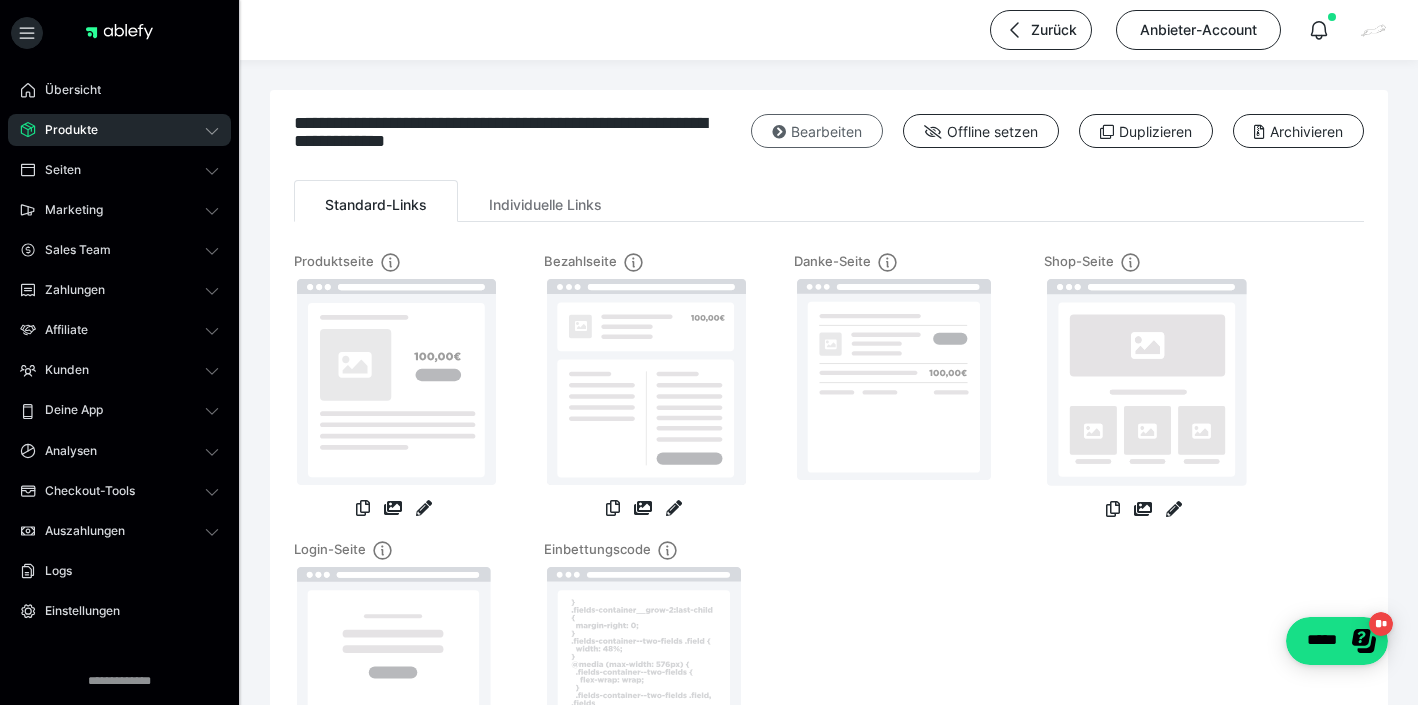 click on "Bearbeiten" at bounding box center [817, 131] 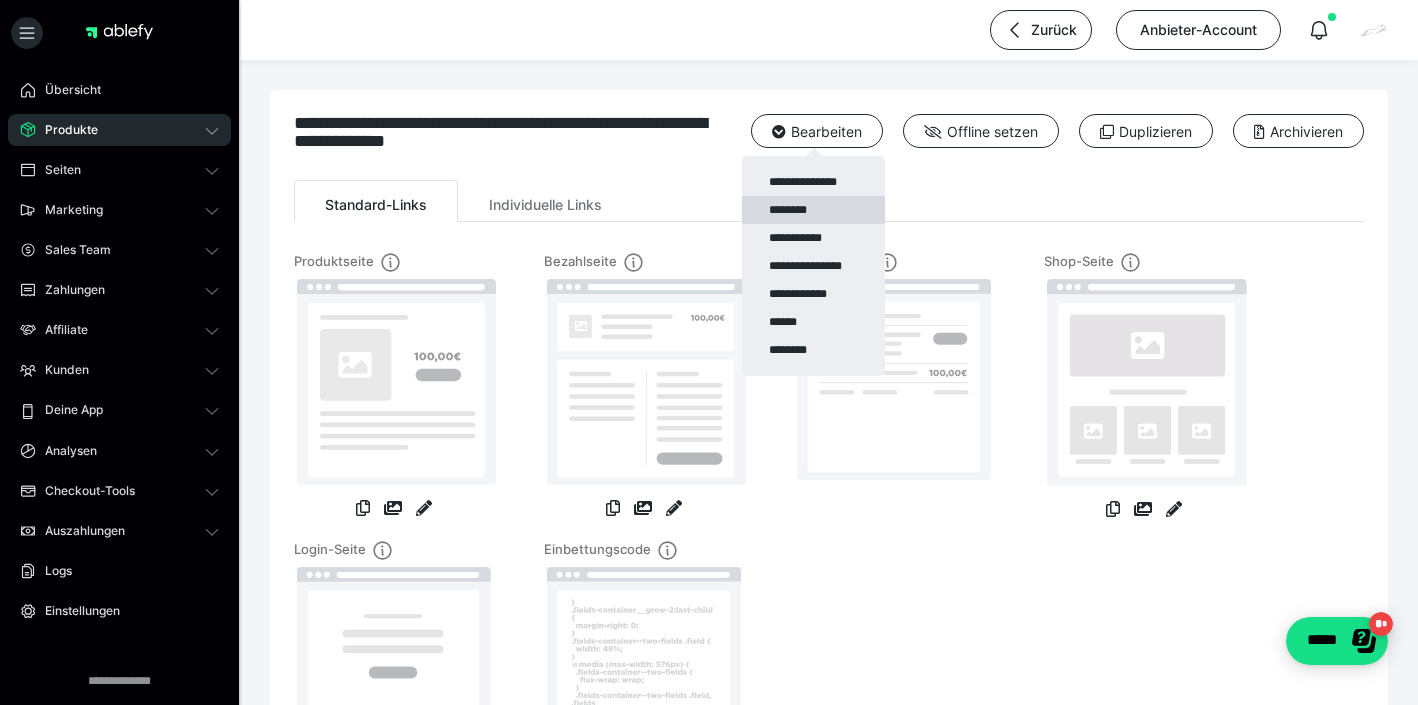 click on "********" at bounding box center (813, 210) 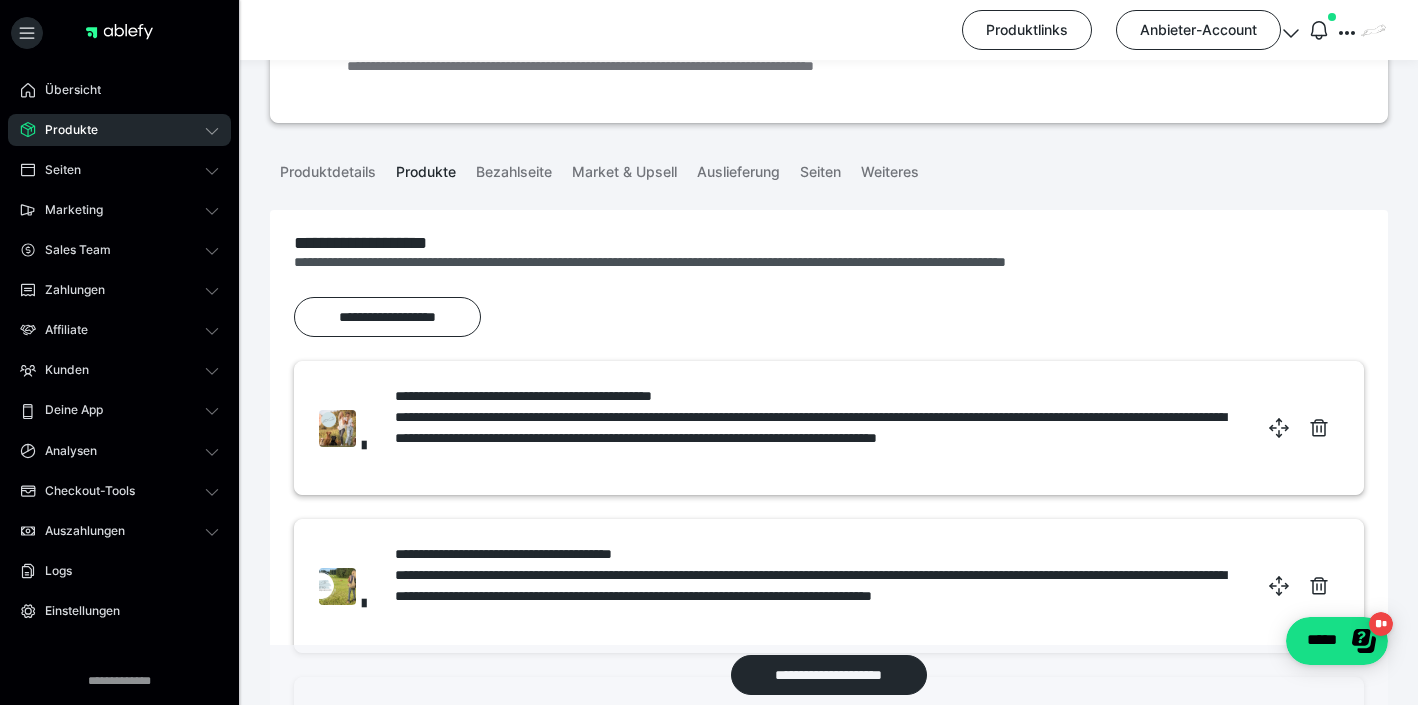 scroll, scrollTop: 45, scrollLeft: 0, axis: vertical 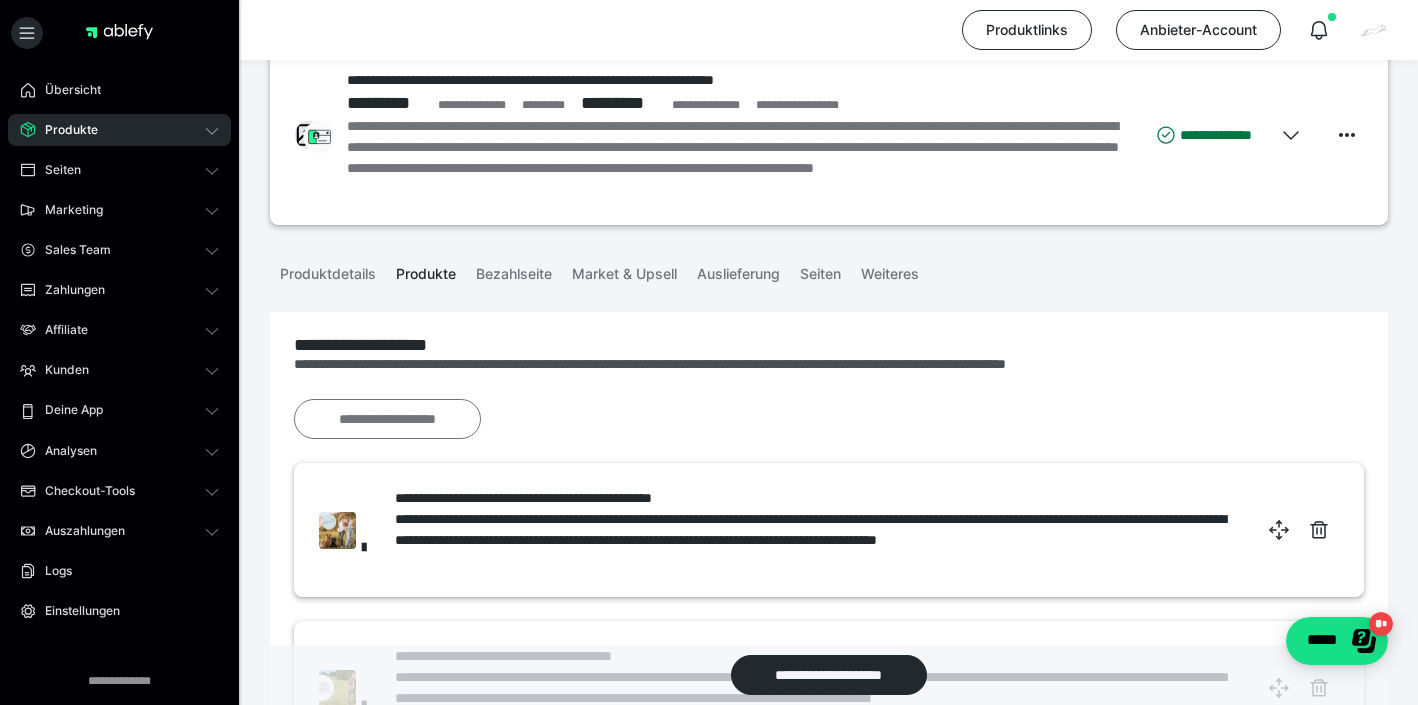 click on "**********" at bounding box center (387, 419) 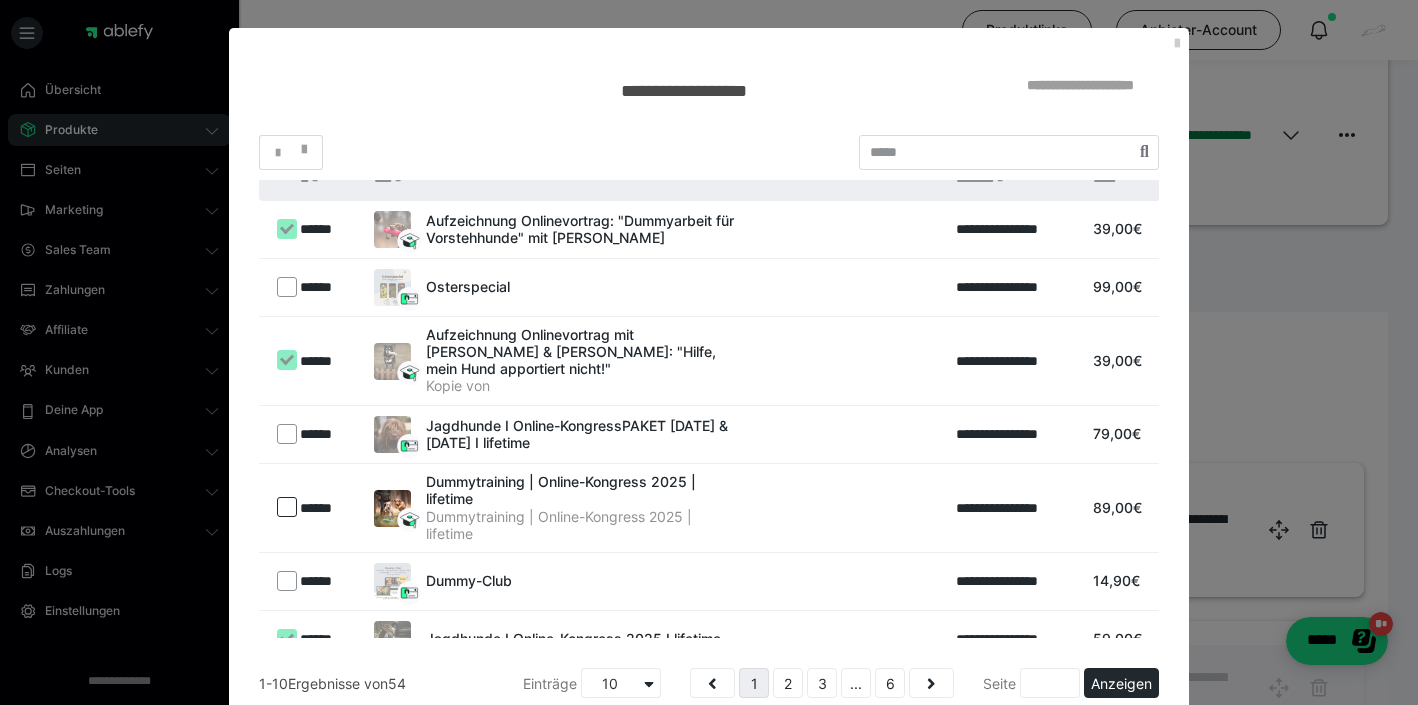 scroll, scrollTop: 32, scrollLeft: 0, axis: vertical 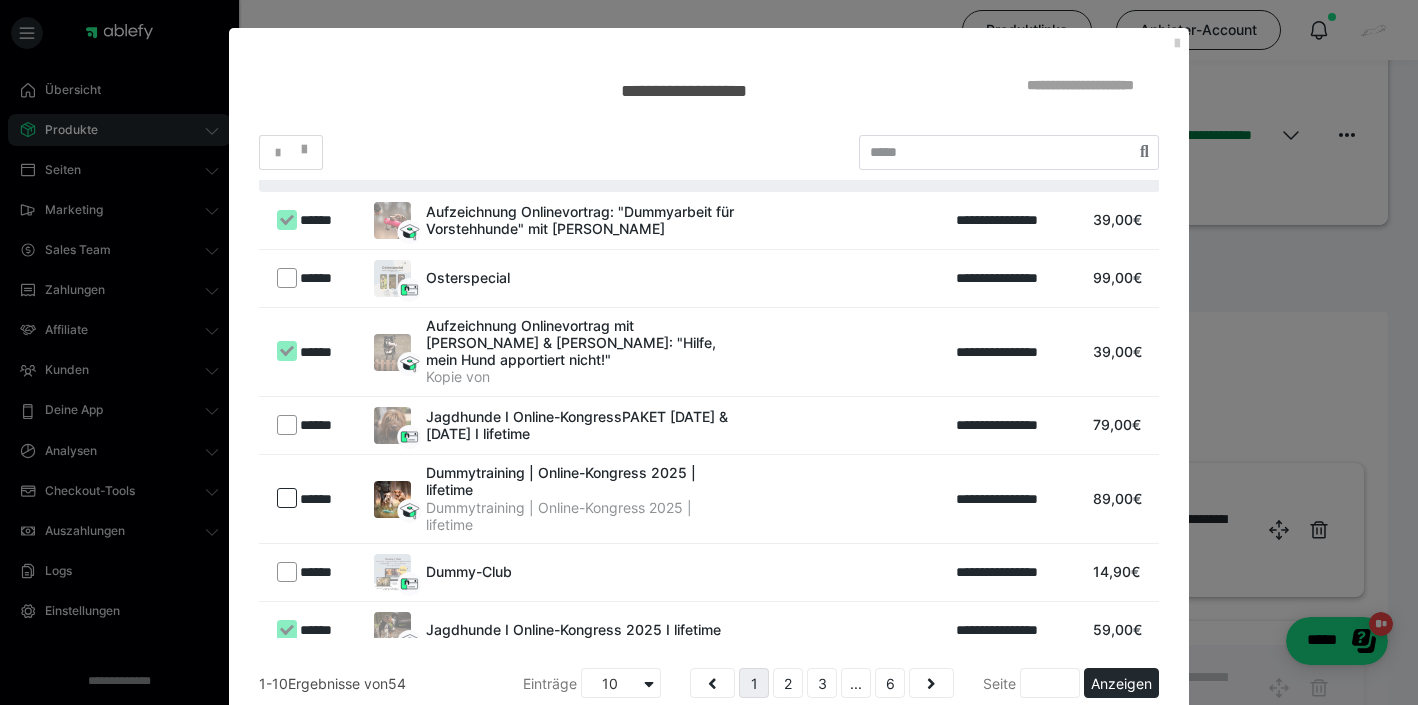 click at bounding box center (287, 498) 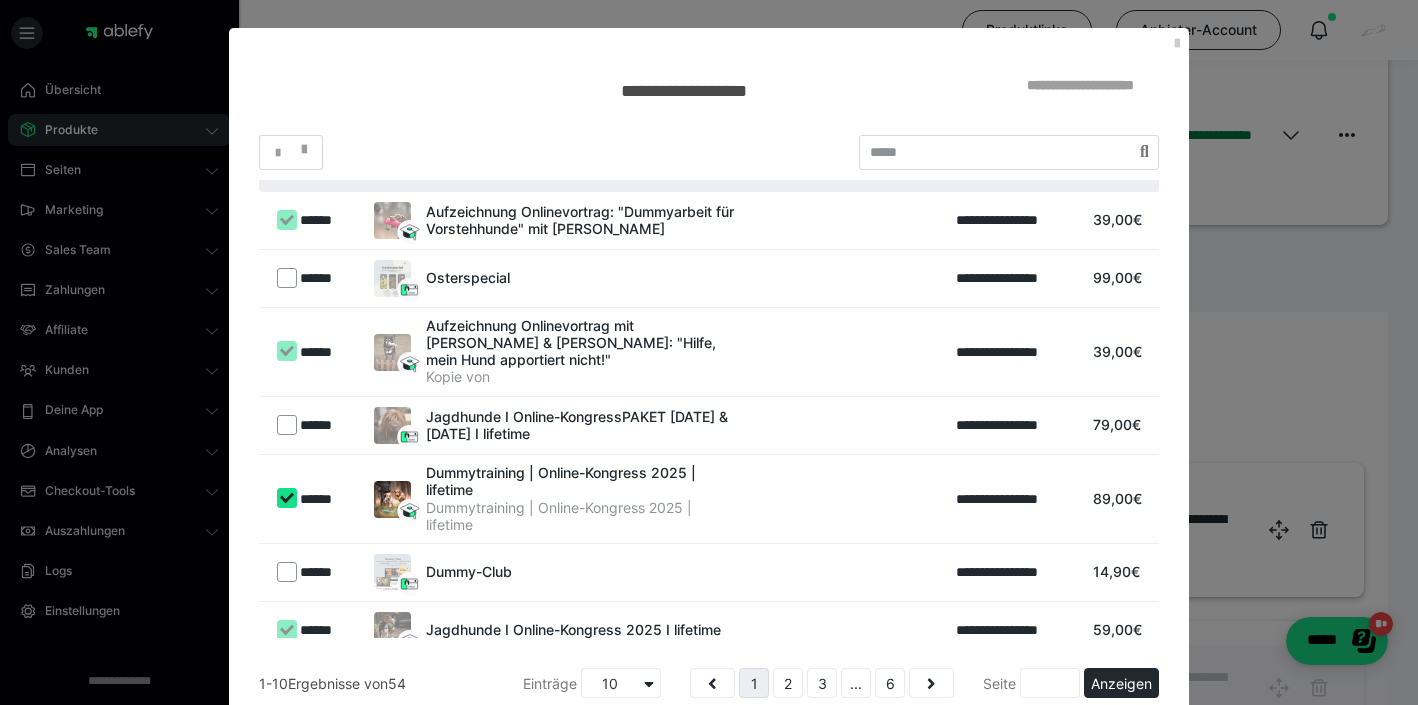 checkbox on "true" 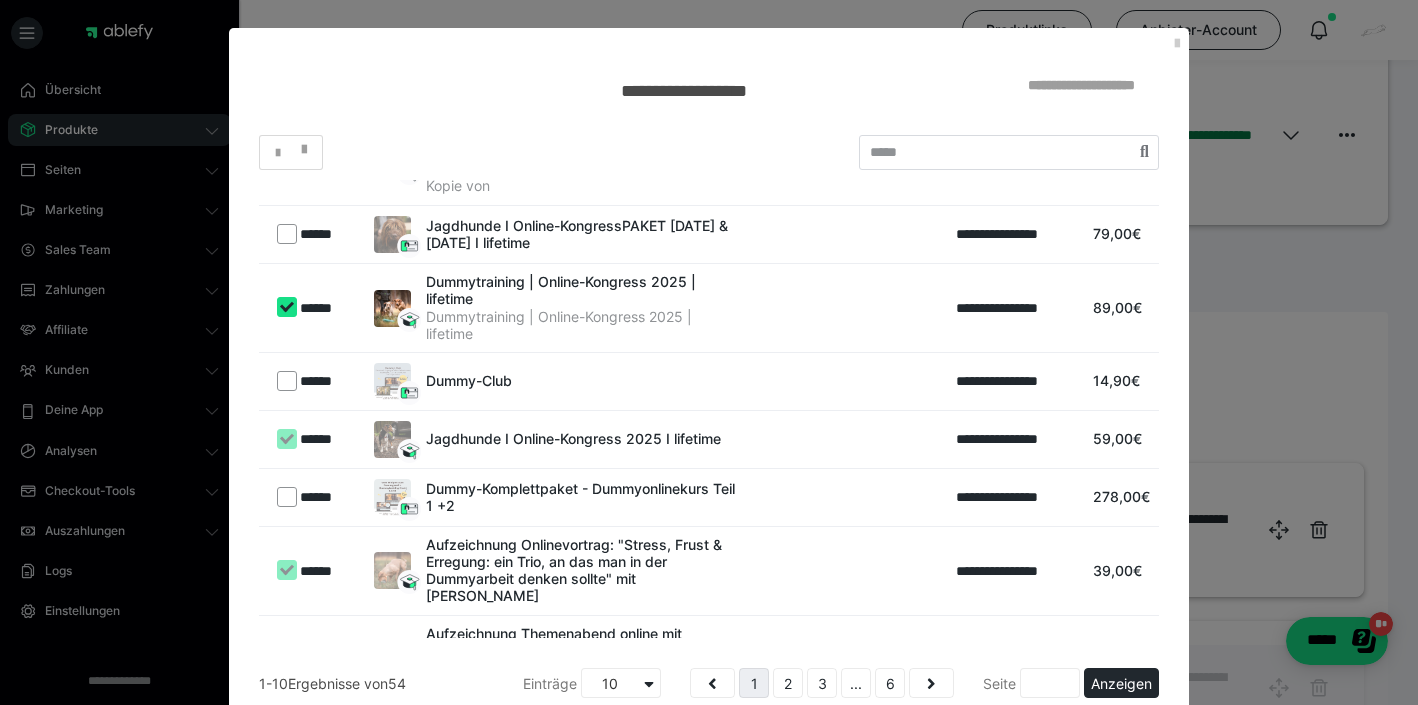 scroll, scrollTop: 272, scrollLeft: 0, axis: vertical 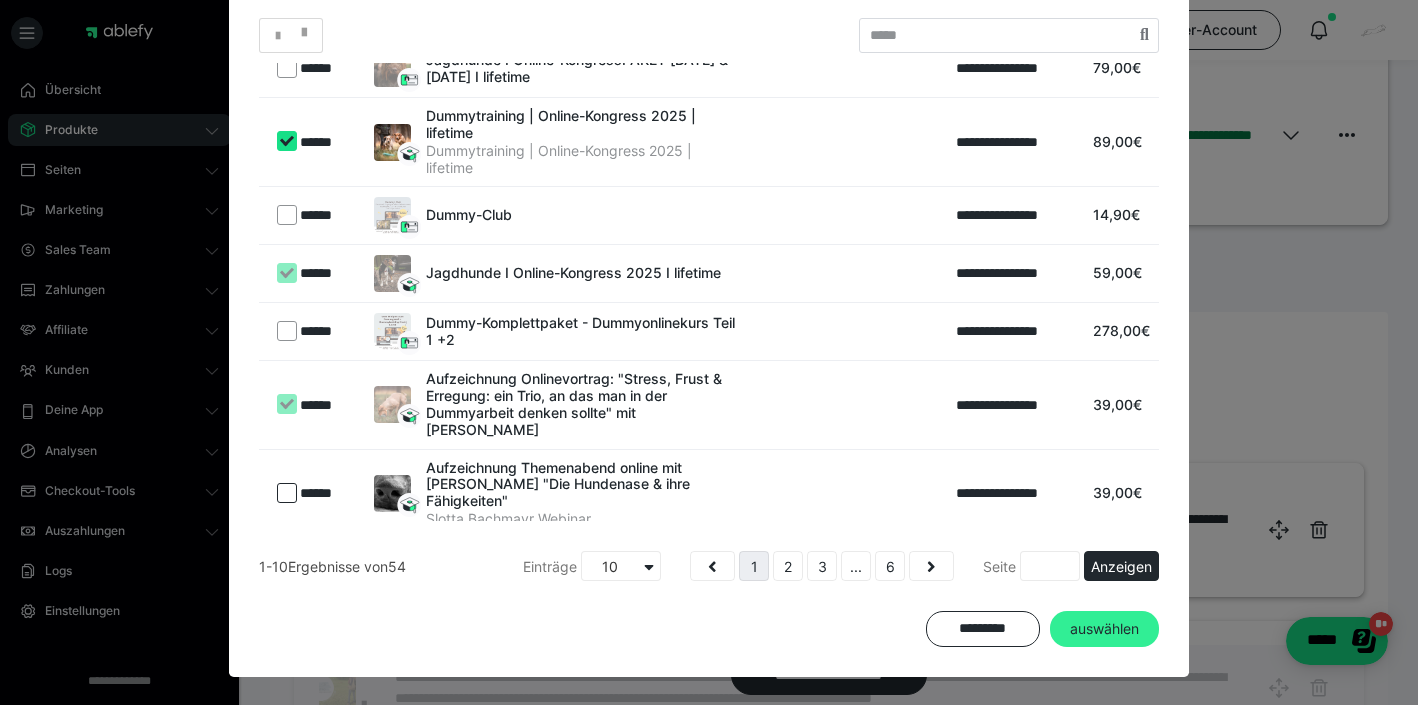 click on "auswählen" at bounding box center (1104, 629) 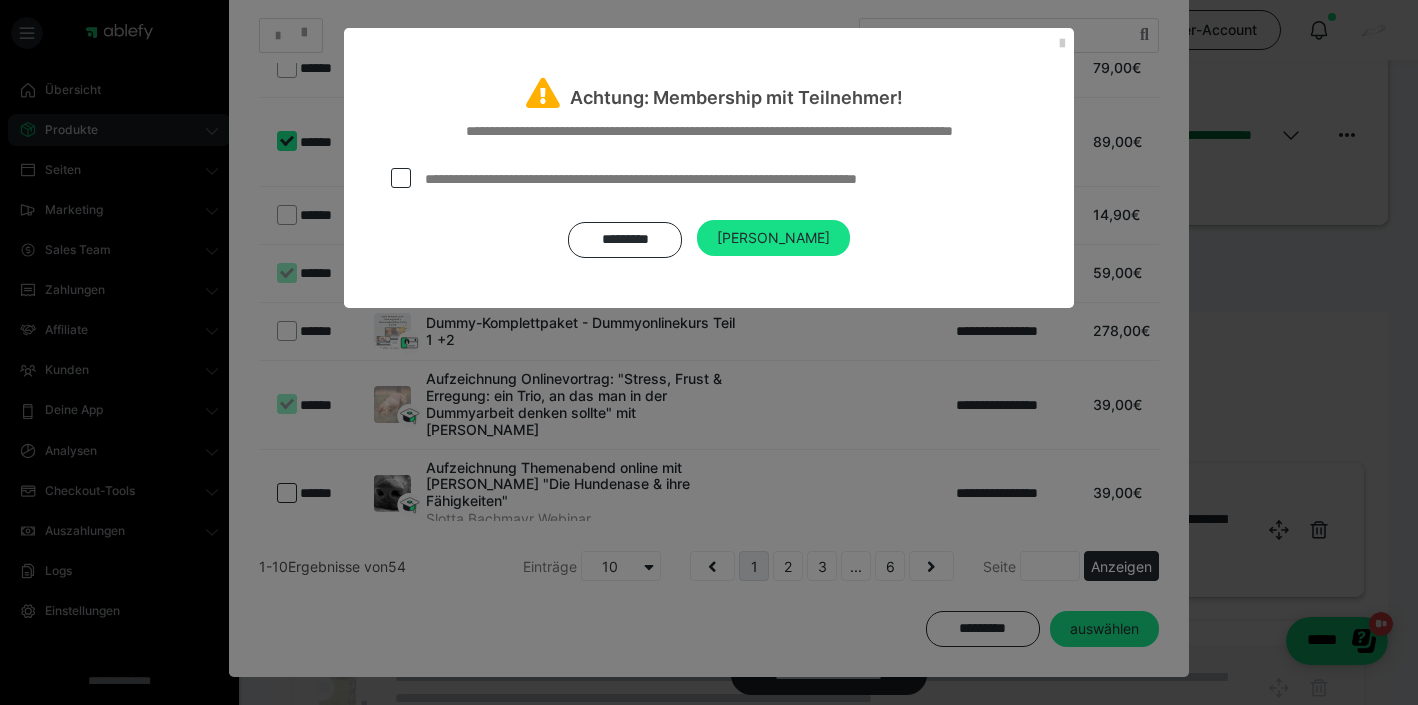 click on "[PERSON_NAME]" at bounding box center [773, 238] 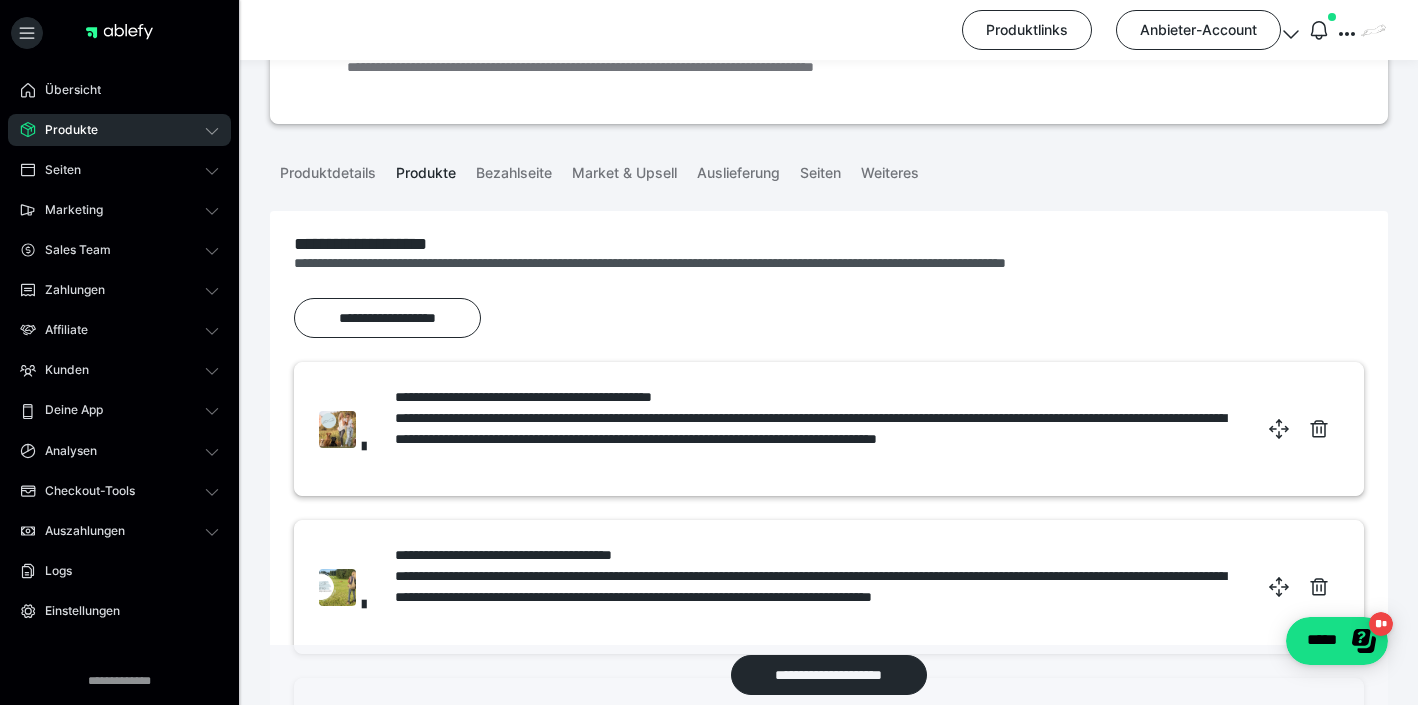 scroll, scrollTop: 162, scrollLeft: 0, axis: vertical 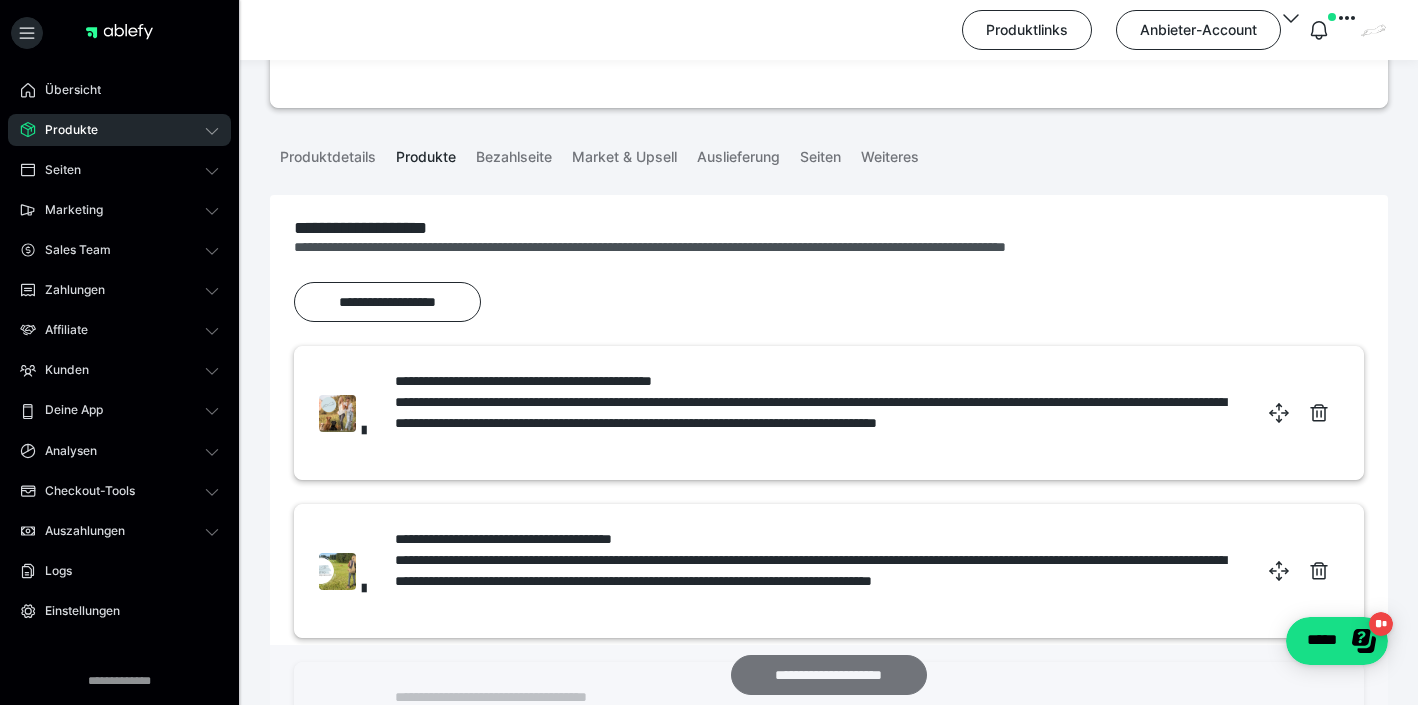 click on "**********" at bounding box center [829, 675] 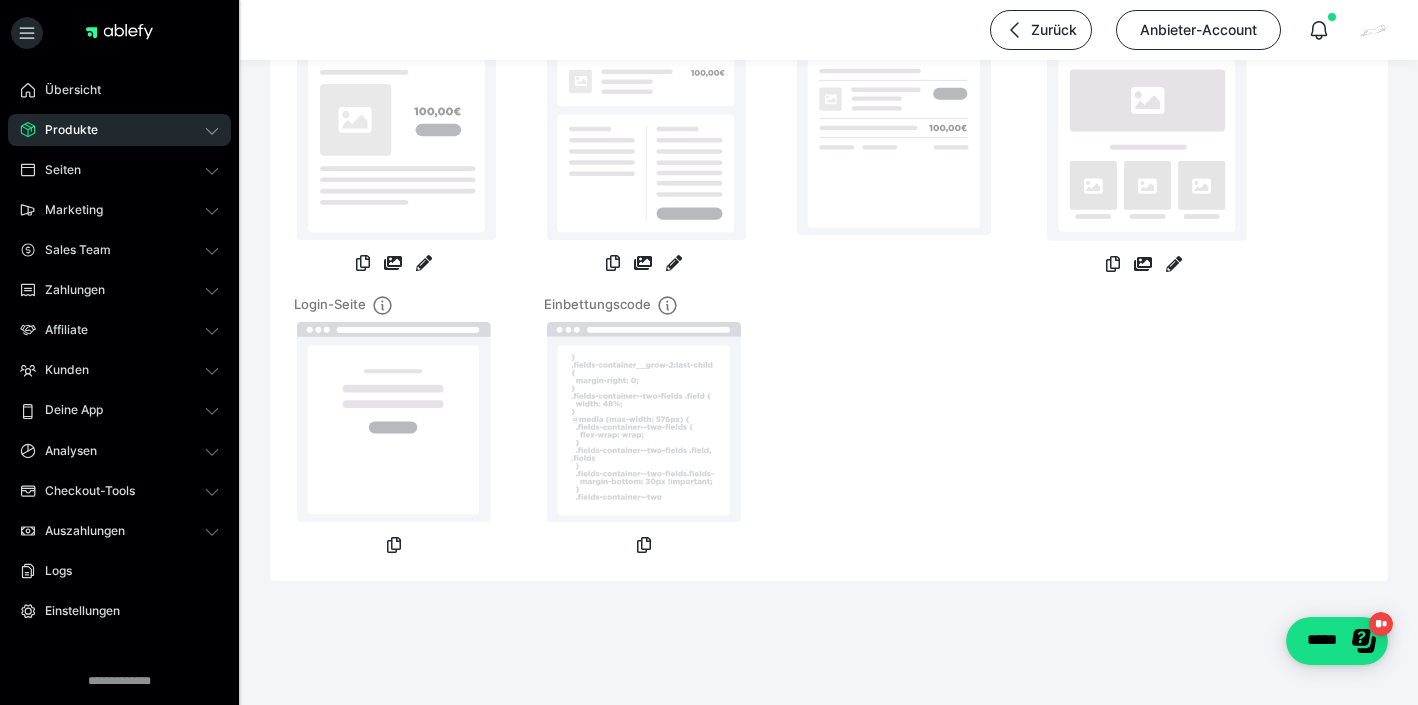 scroll, scrollTop: 0, scrollLeft: 0, axis: both 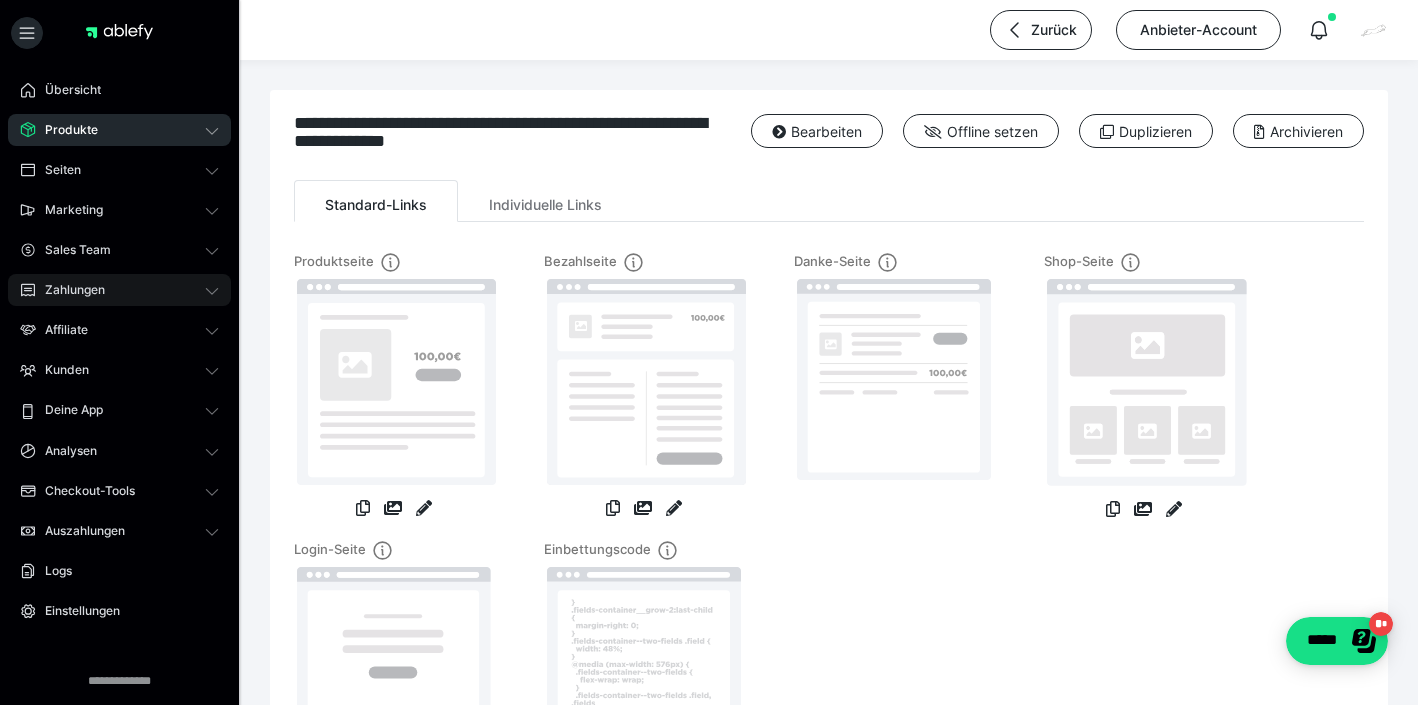 click on "Zahlungen" at bounding box center [68, 290] 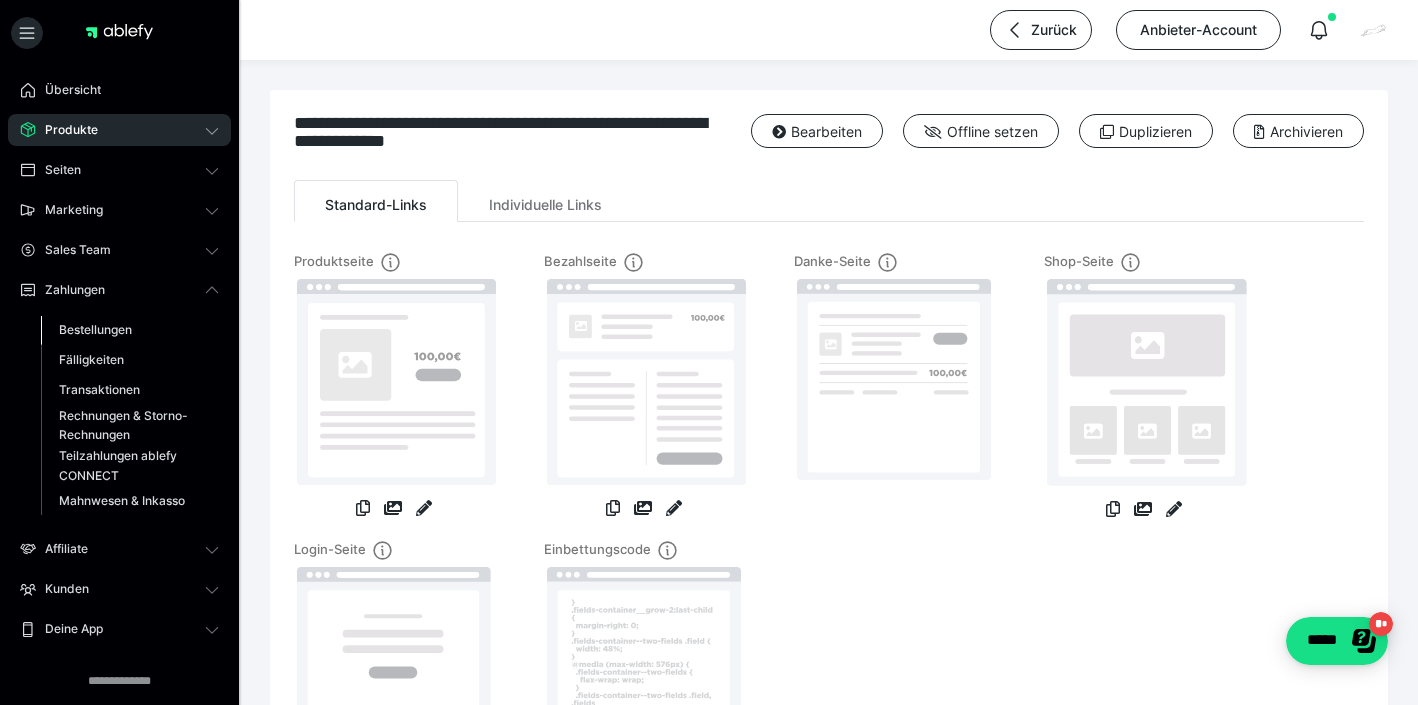click on "Bestellungen" at bounding box center [95, 329] 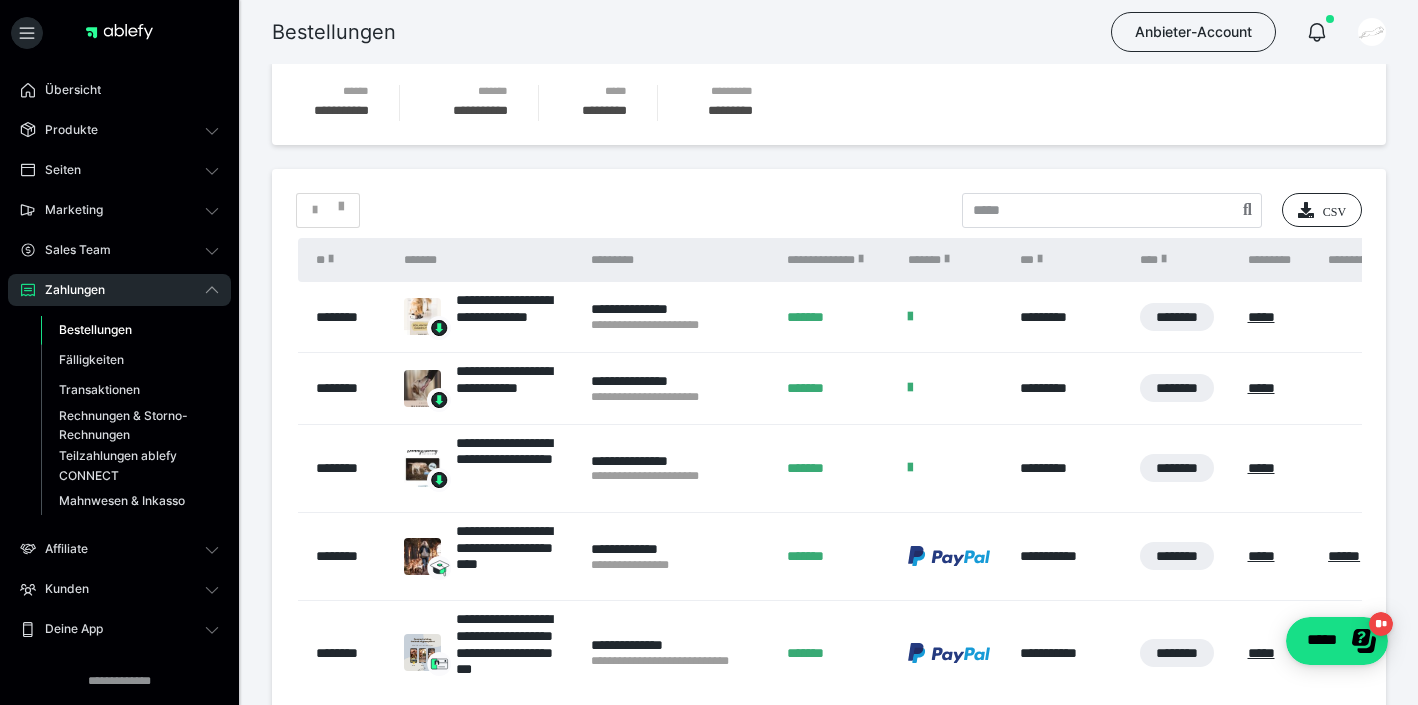 scroll, scrollTop: 284, scrollLeft: 0, axis: vertical 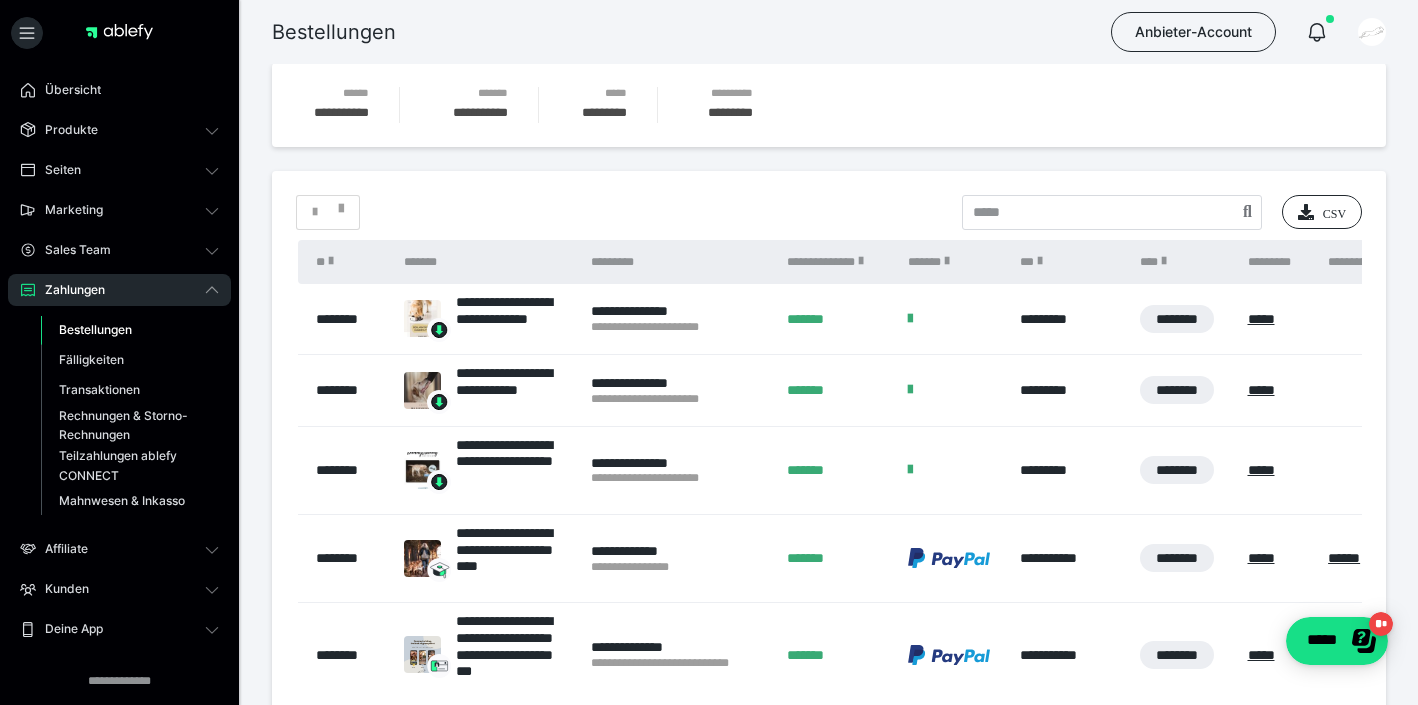 click on "Bestellungen" at bounding box center (95, 329) 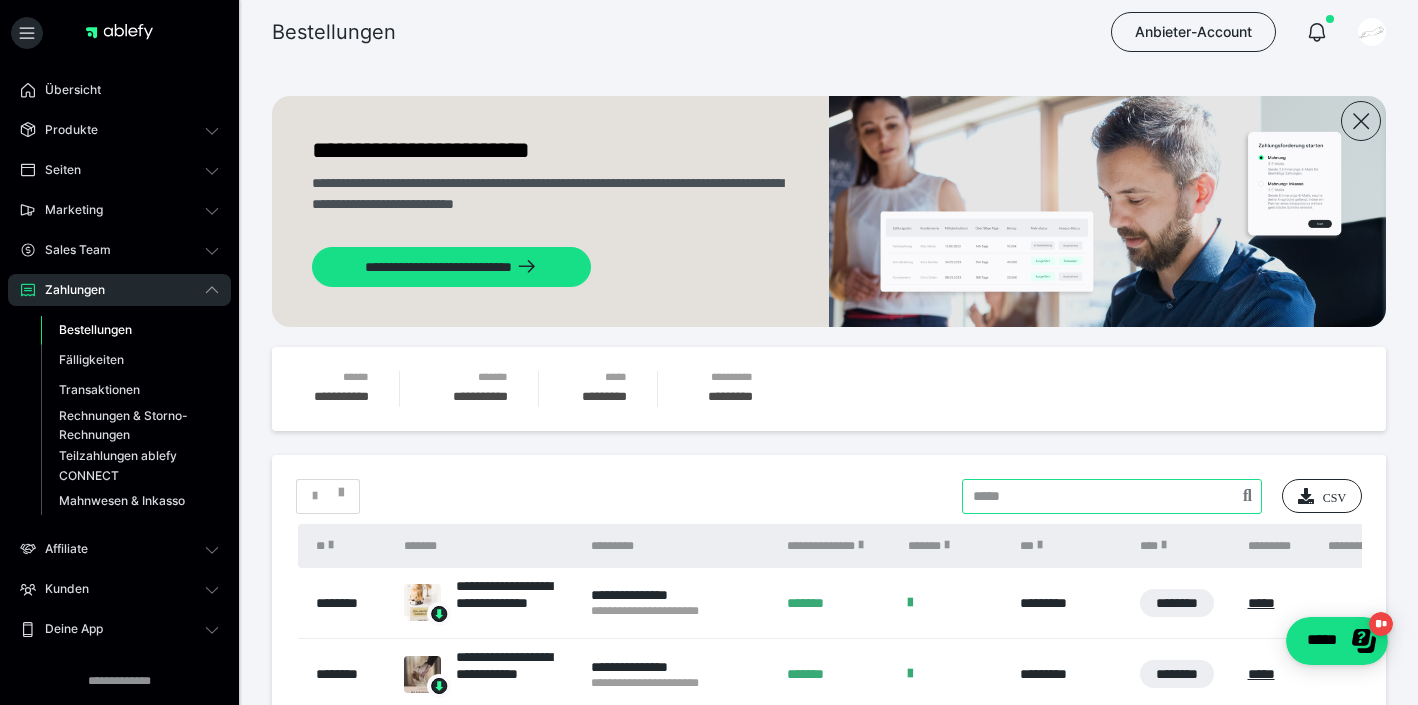 click at bounding box center (1112, 496) 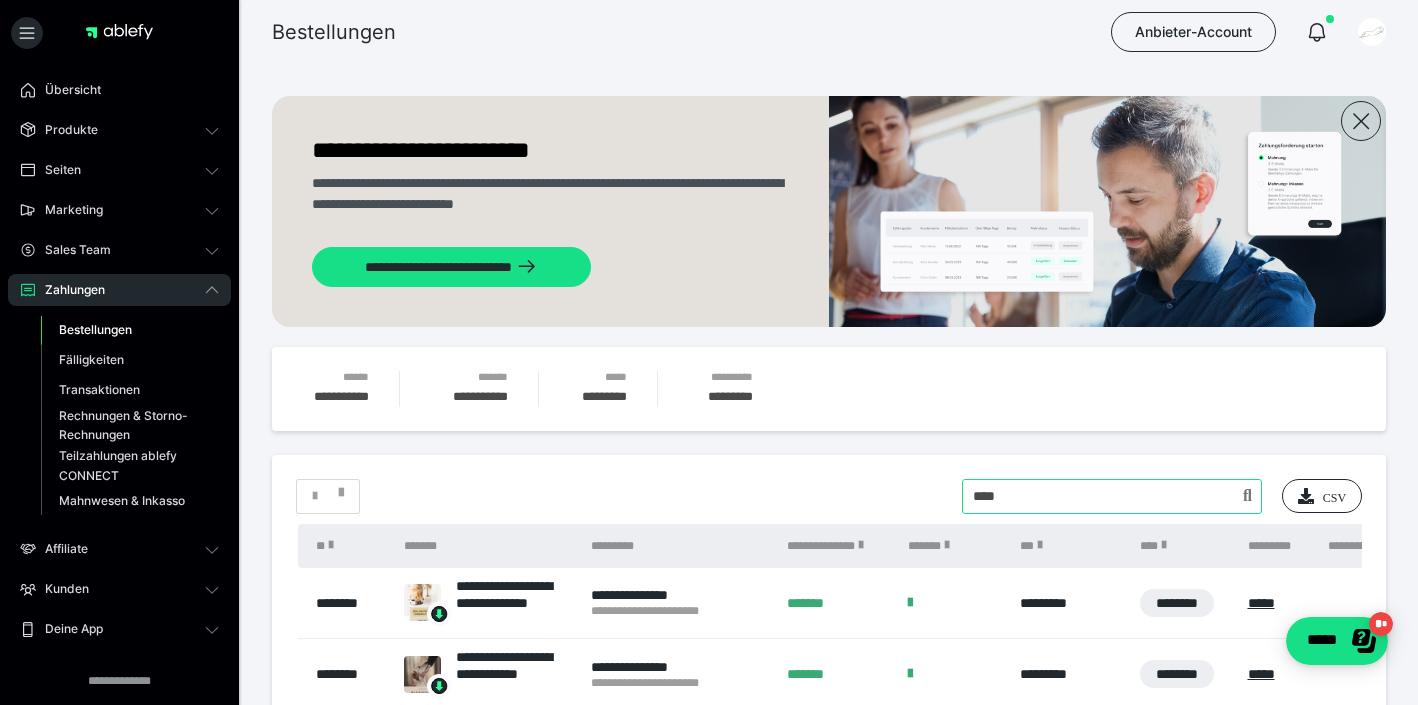 type on "****" 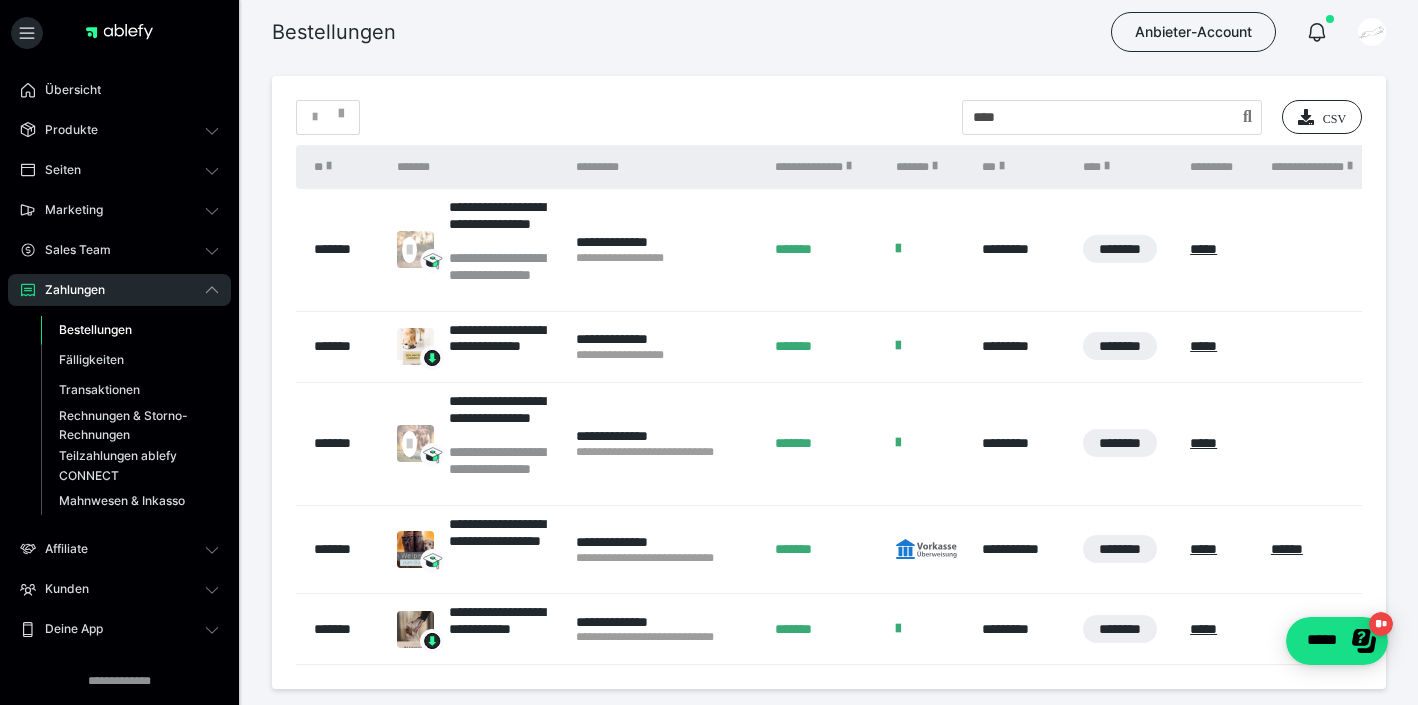 scroll, scrollTop: 384, scrollLeft: 0, axis: vertical 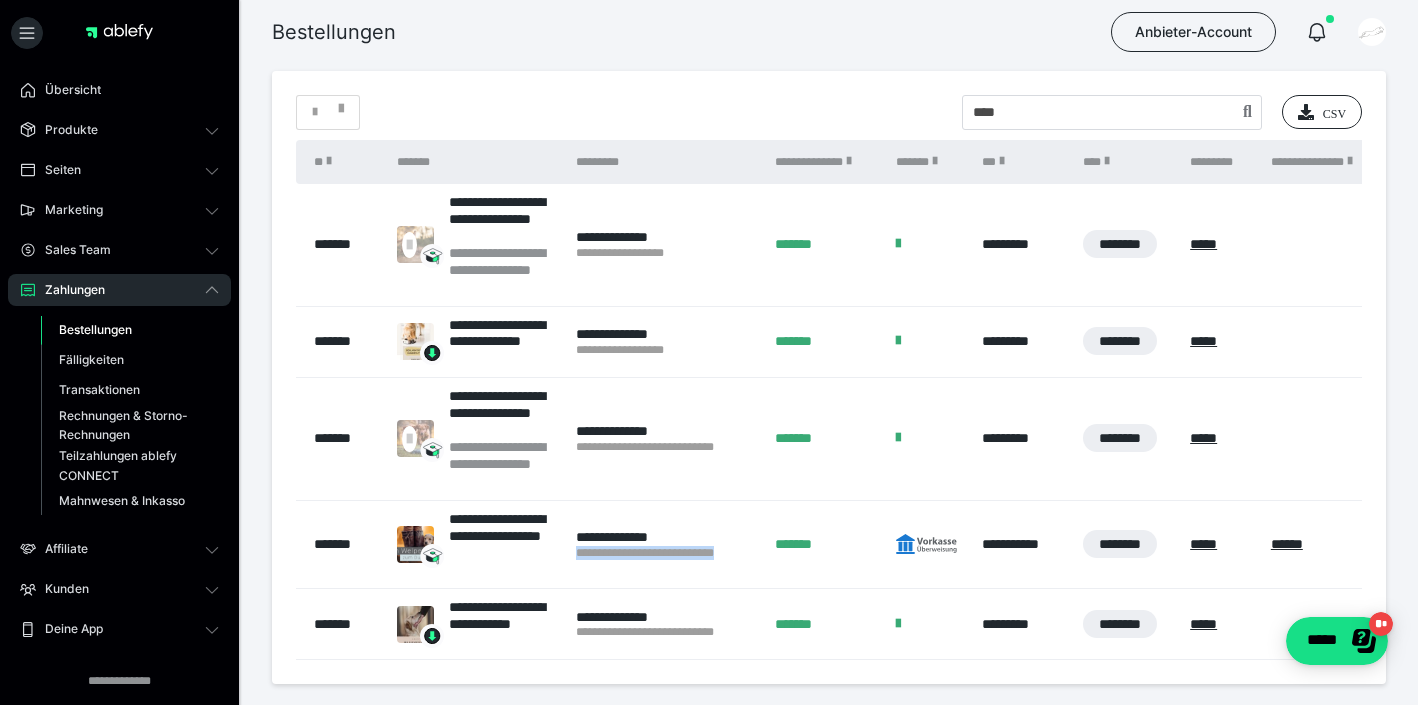 drag, startPoint x: 762, startPoint y: 554, endPoint x: 573, endPoint y: 556, distance: 189.01057 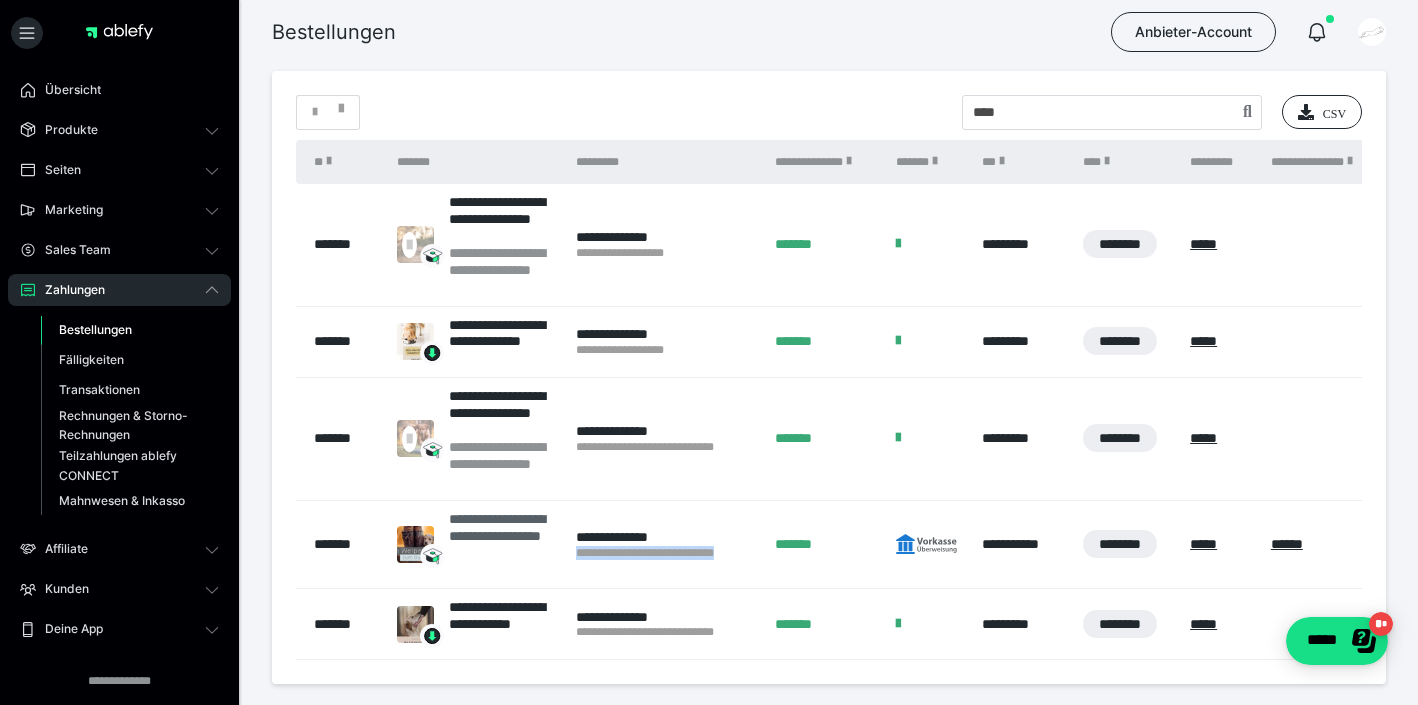click on "**********" at bounding box center (502, 544) 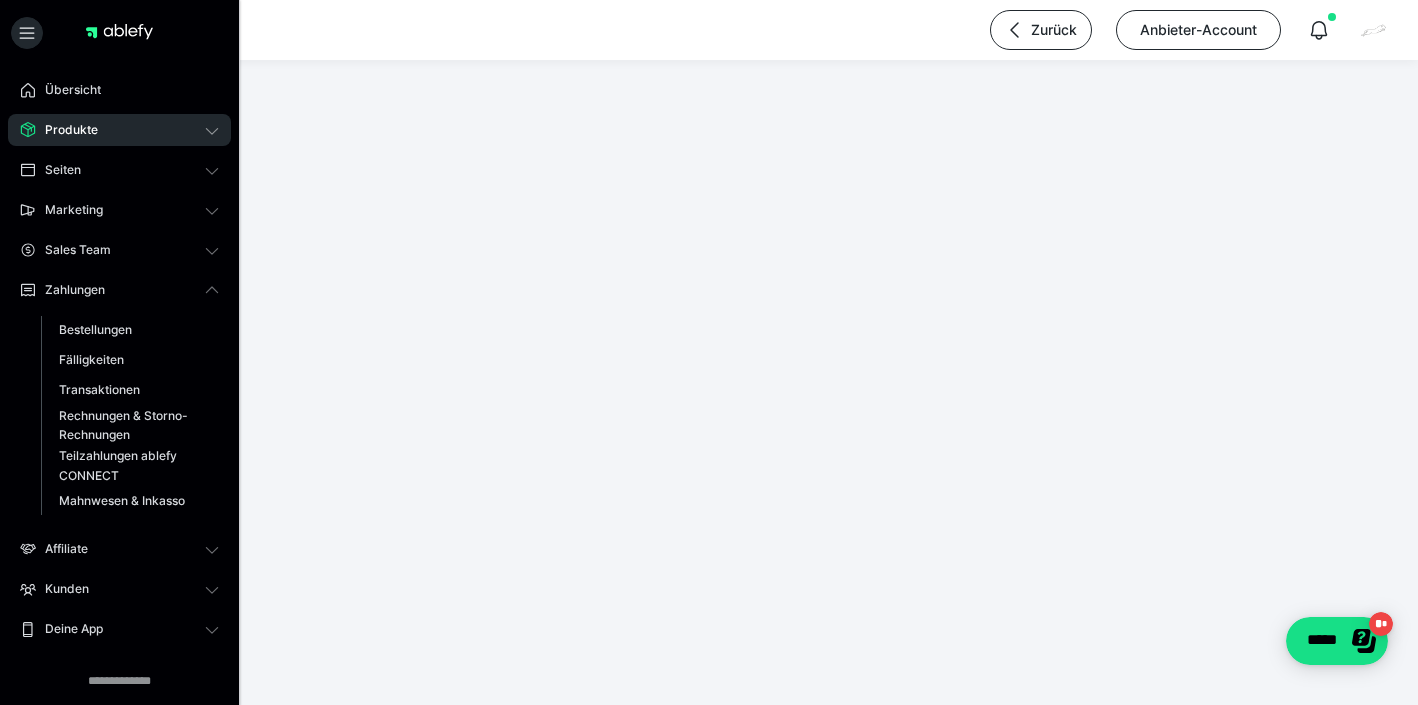 scroll, scrollTop: 0, scrollLeft: 0, axis: both 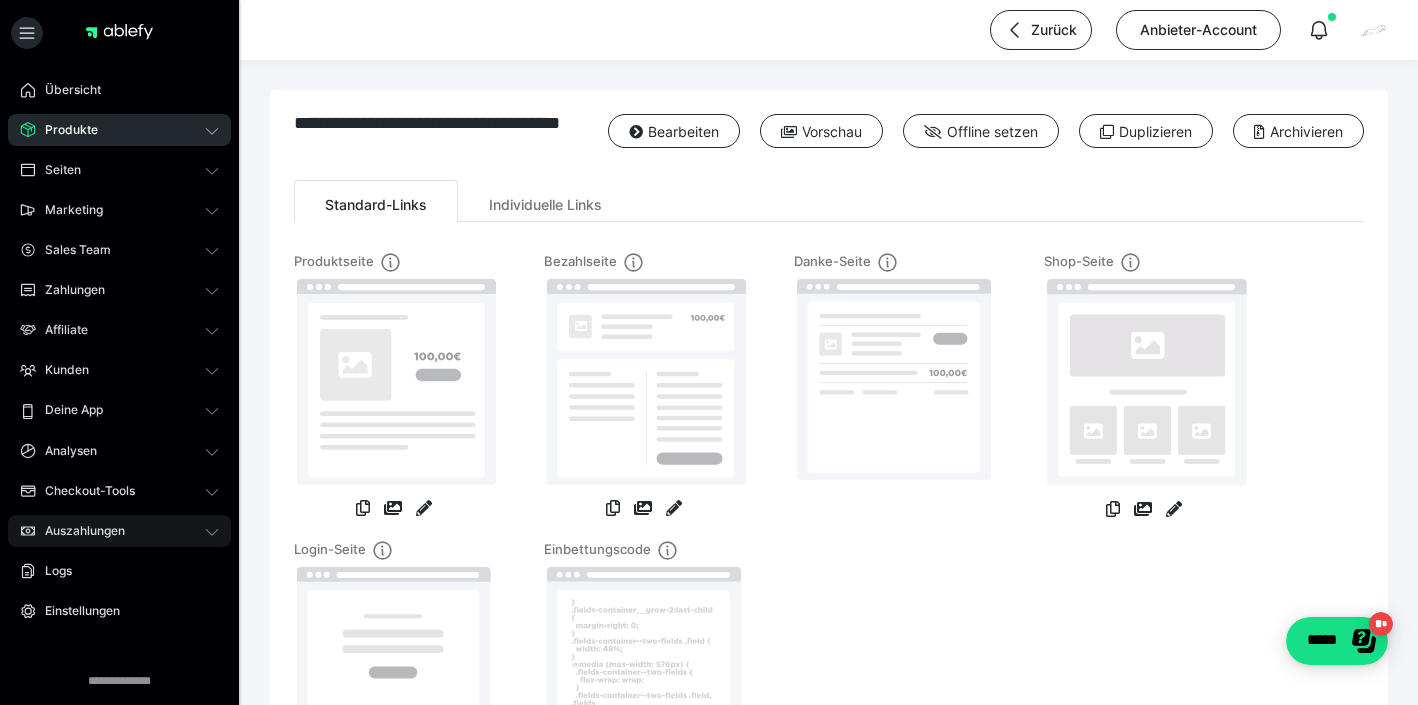click on "Auszahlungen" at bounding box center (78, 531) 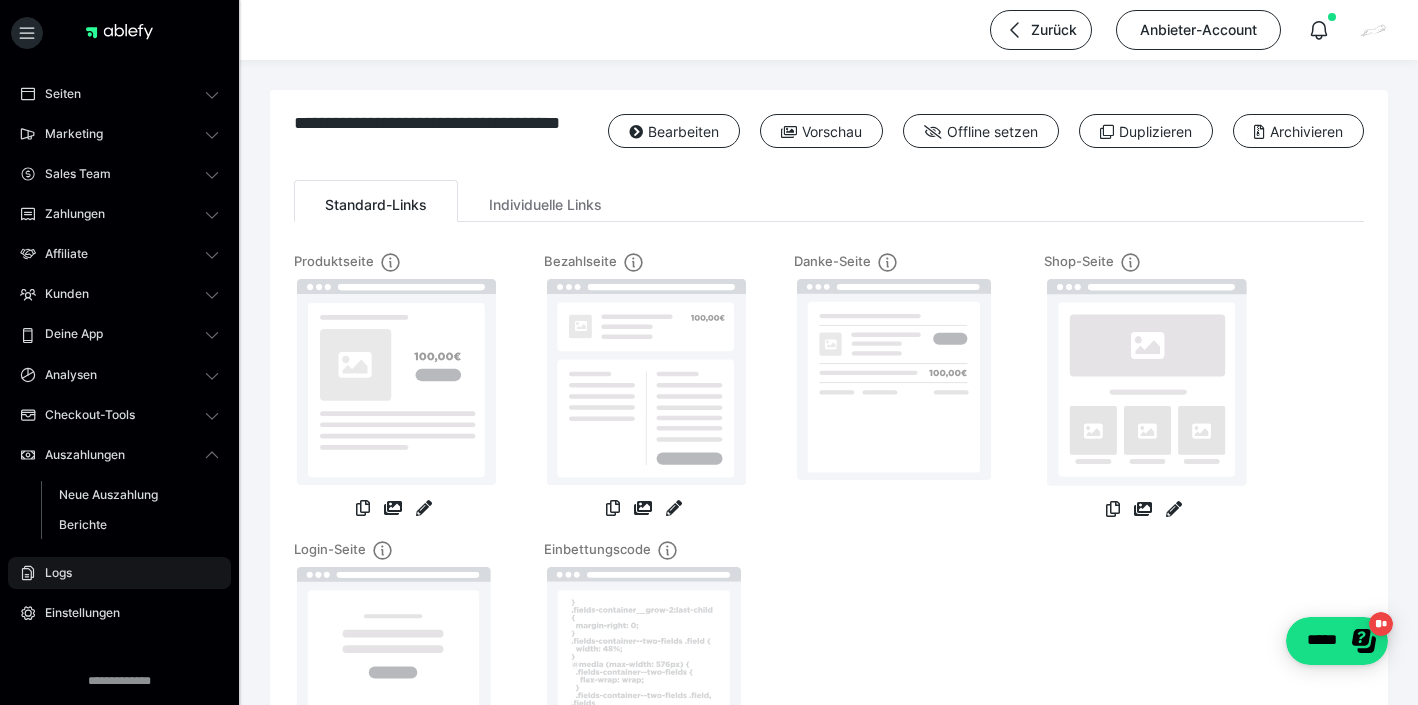 scroll, scrollTop: 112, scrollLeft: 0, axis: vertical 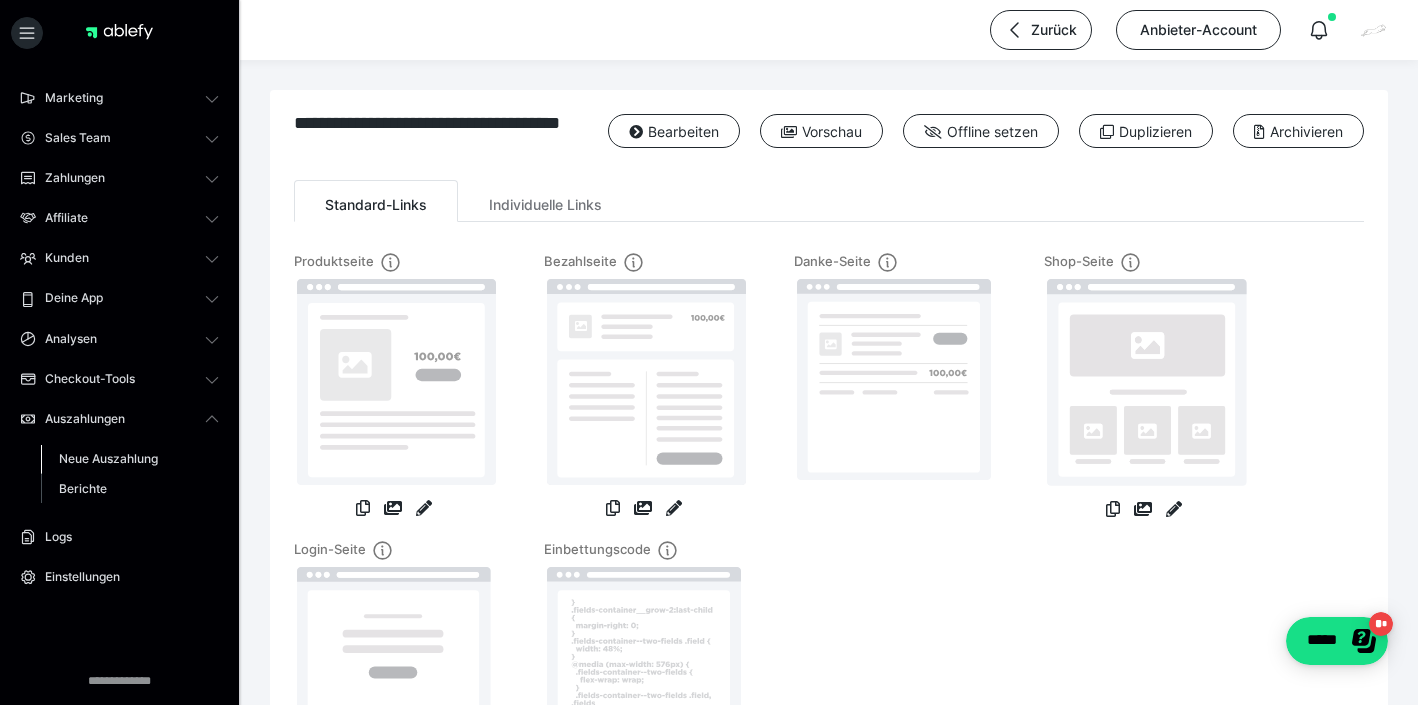 click on "Neue Auszahlung" at bounding box center [108, 458] 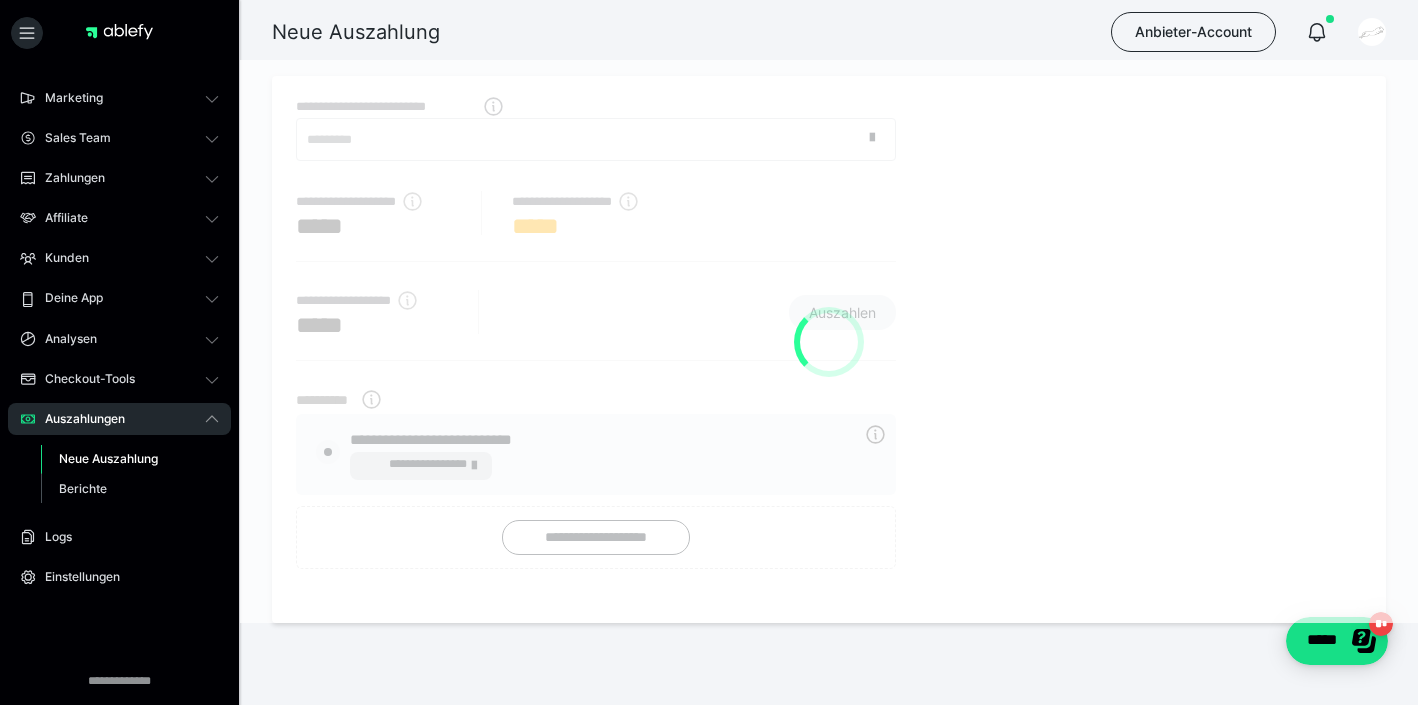radio on "****" 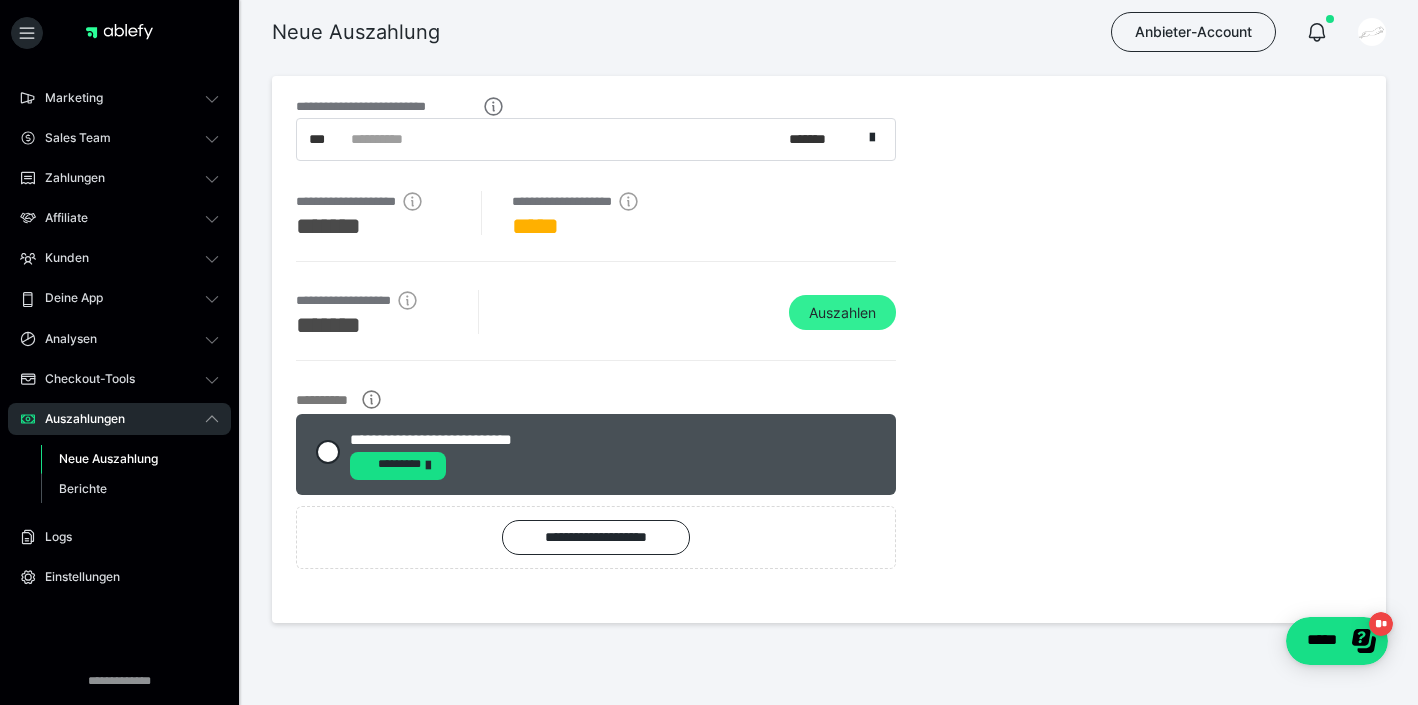 click on "Auszahlen" at bounding box center (842, 313) 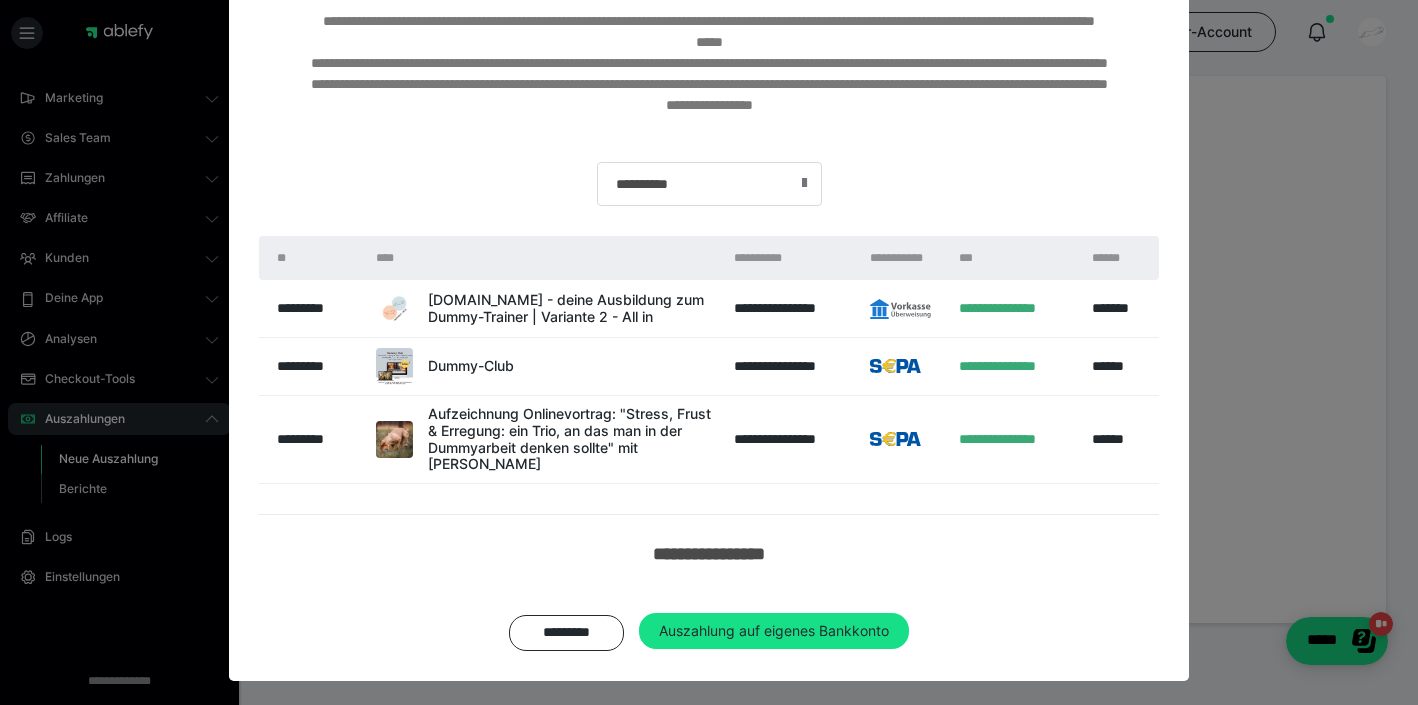 scroll, scrollTop: 126, scrollLeft: 0, axis: vertical 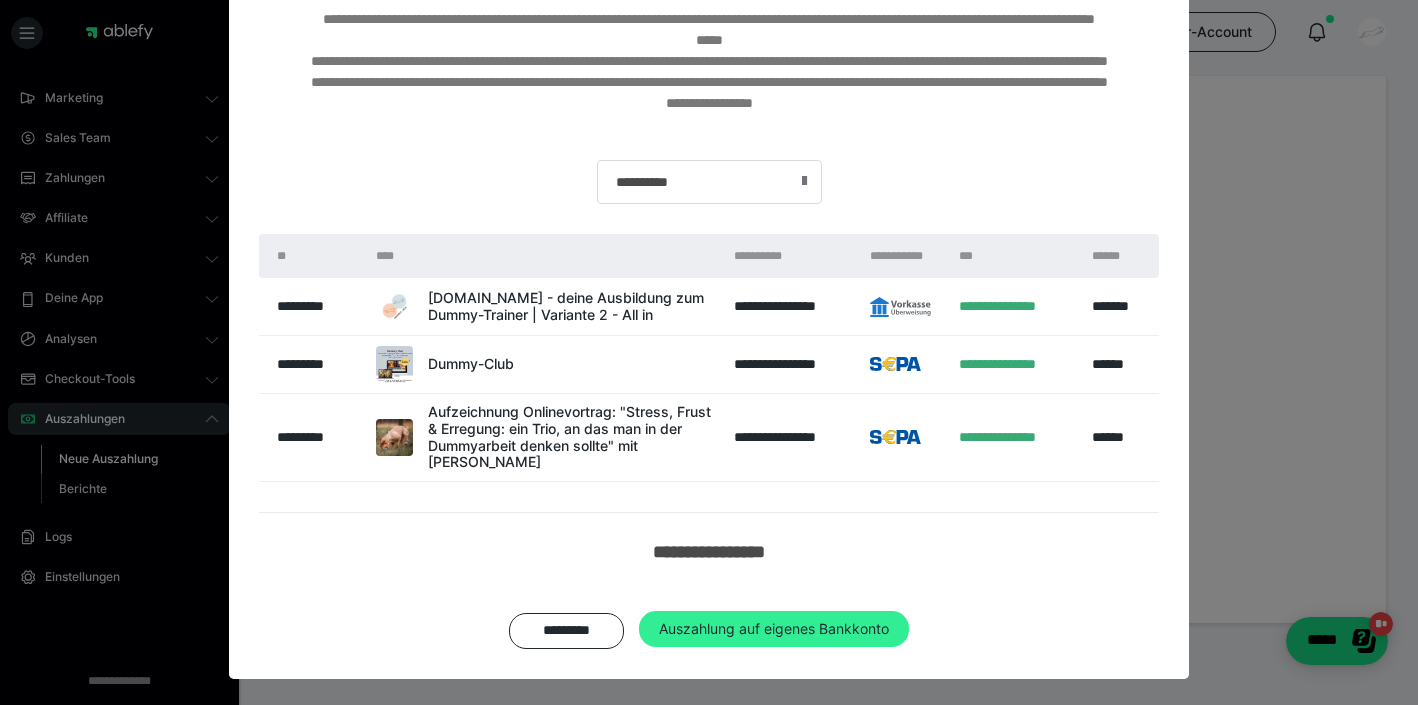 click on "Auszahlung auf eigenes Bankkonto" at bounding box center [774, 629] 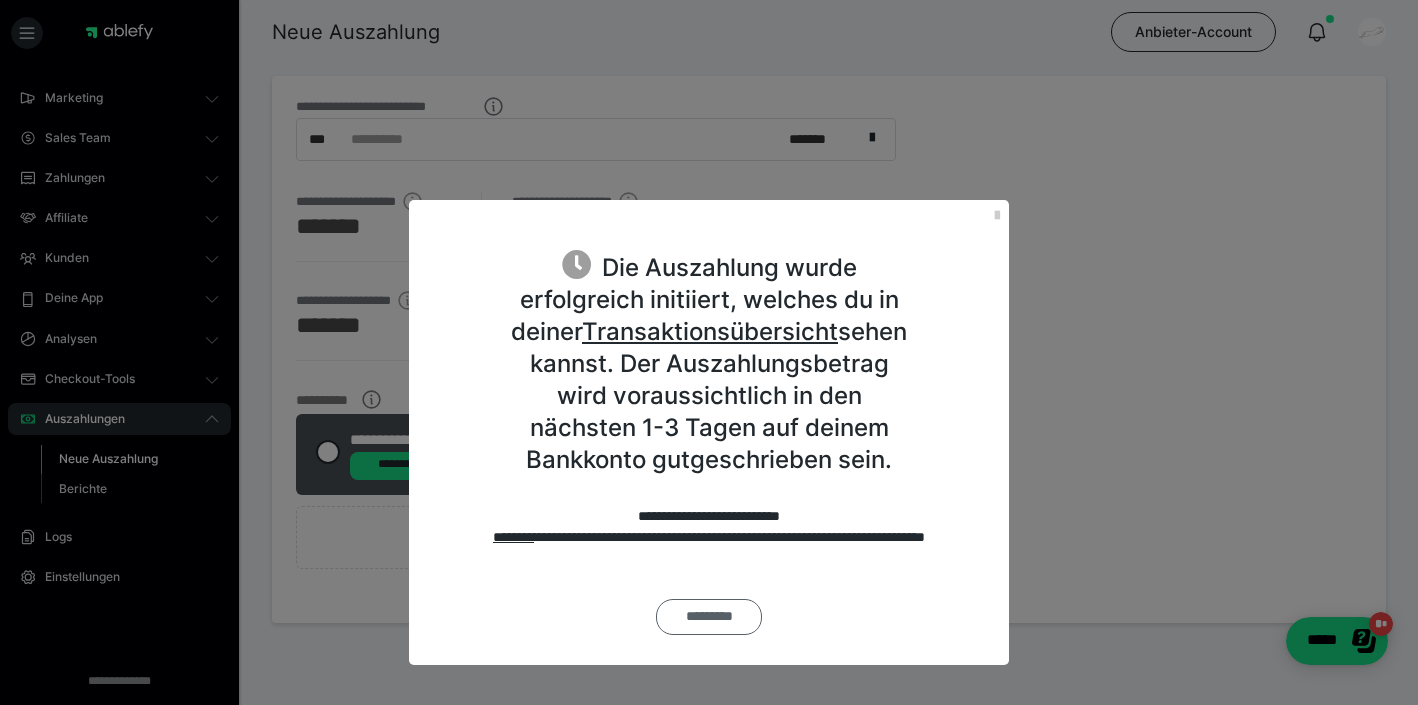 click on "*********" at bounding box center [709, 617] 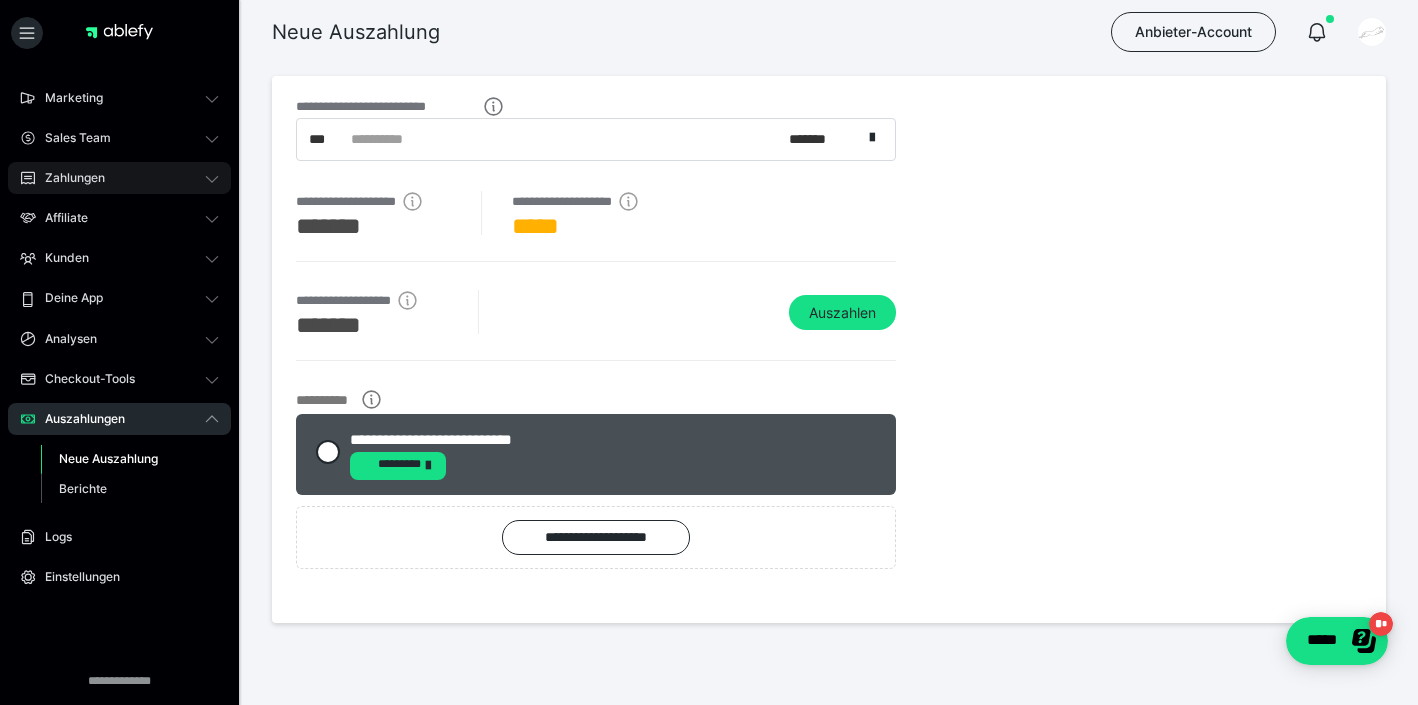 click on "Zahlungen" at bounding box center (68, 178) 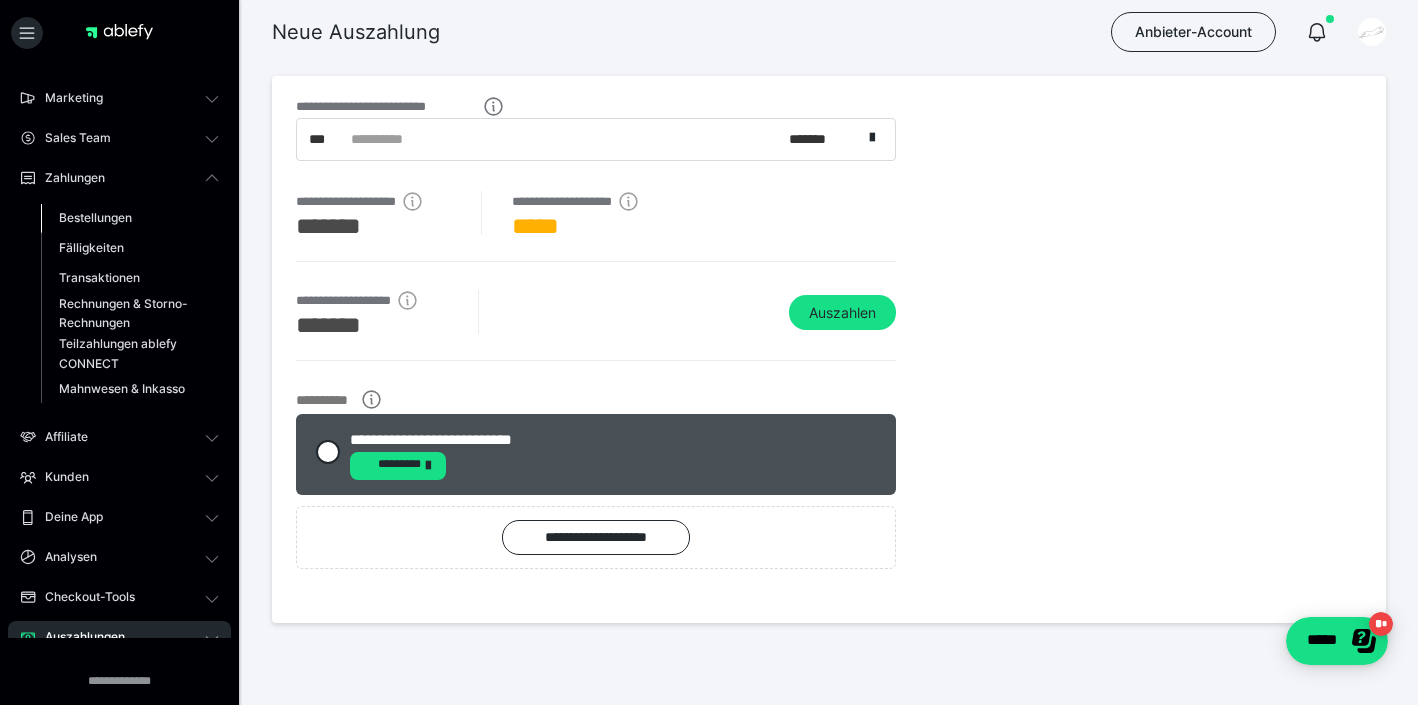 click on "Bestellungen" at bounding box center (95, 217) 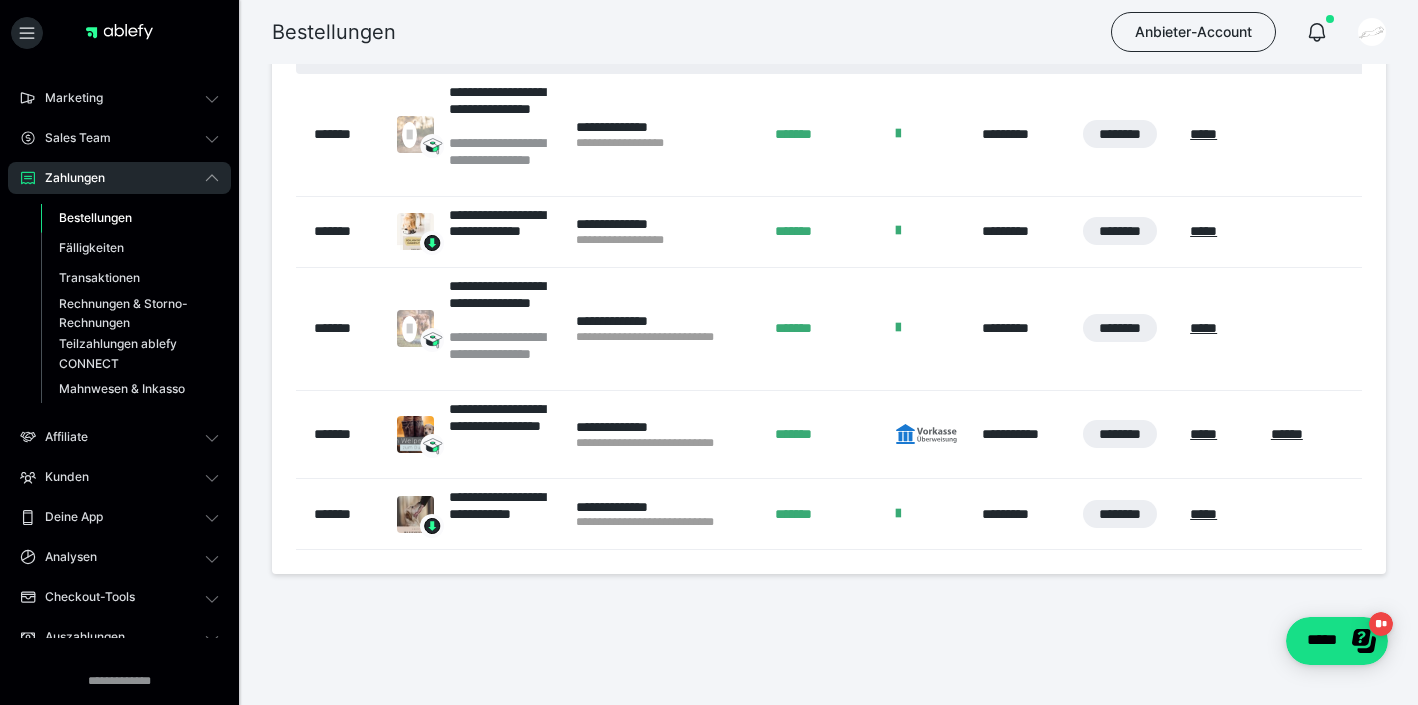 scroll, scrollTop: 494, scrollLeft: 0, axis: vertical 